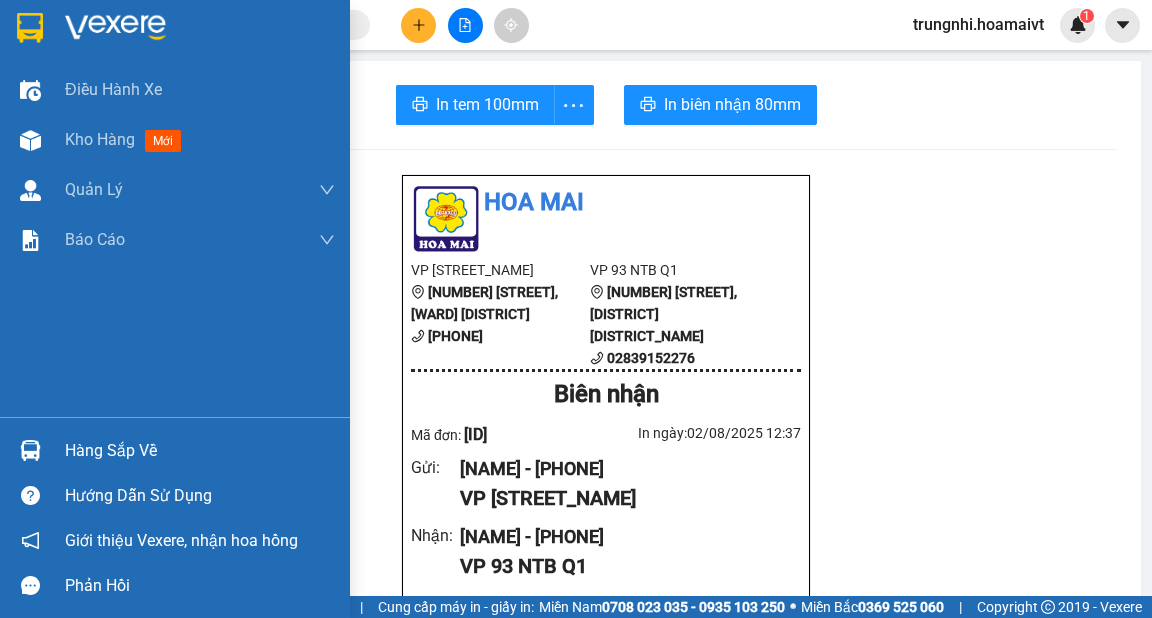 click on "Kho hàng" at bounding box center (100, 139) 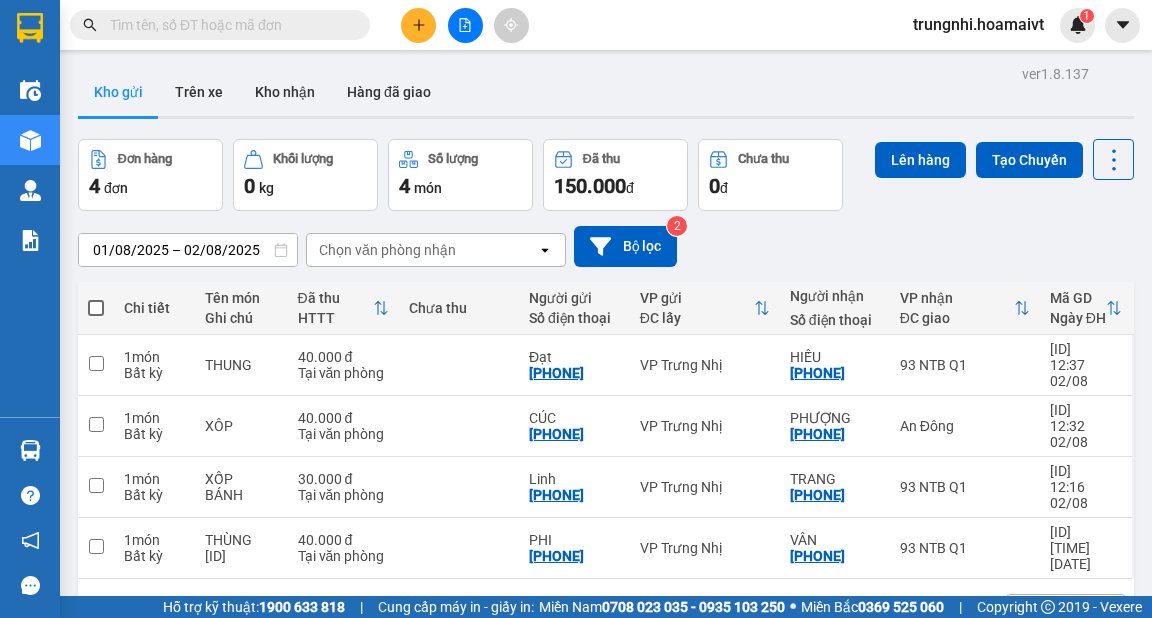 click at bounding box center [96, 308] 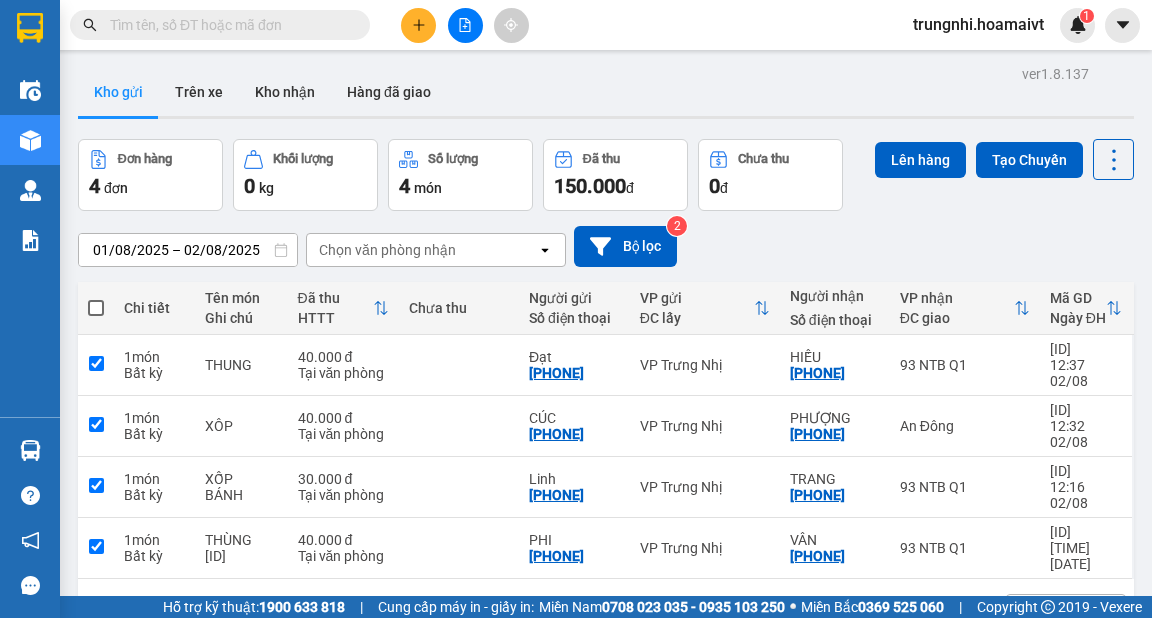 checkbox on "true" 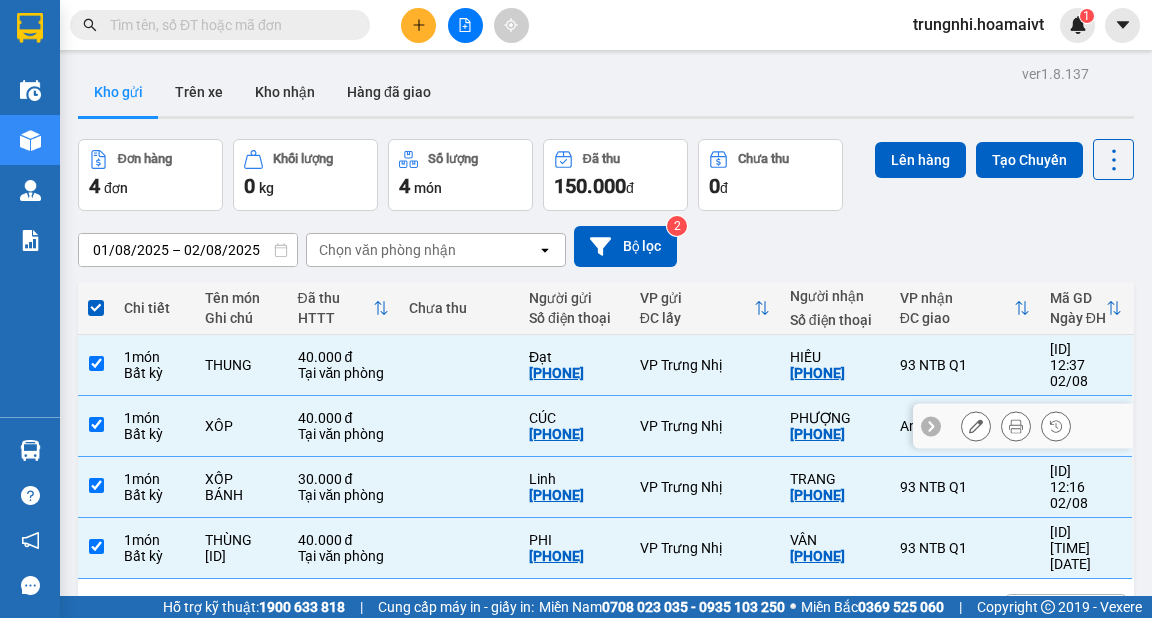 click at bounding box center [96, 424] 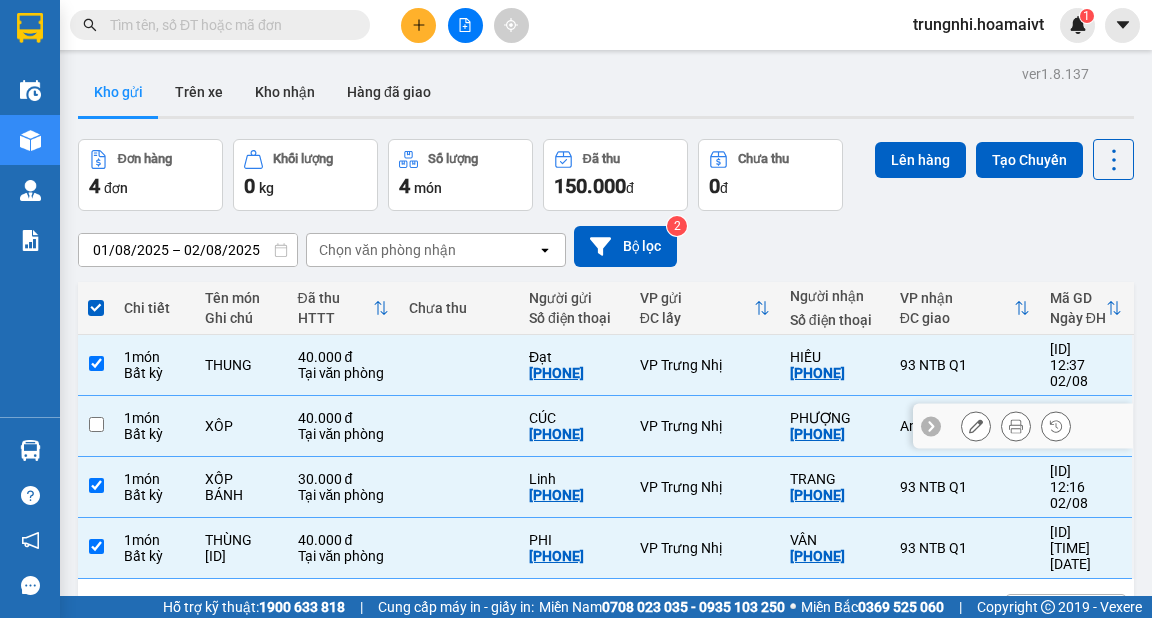 checkbox on "false" 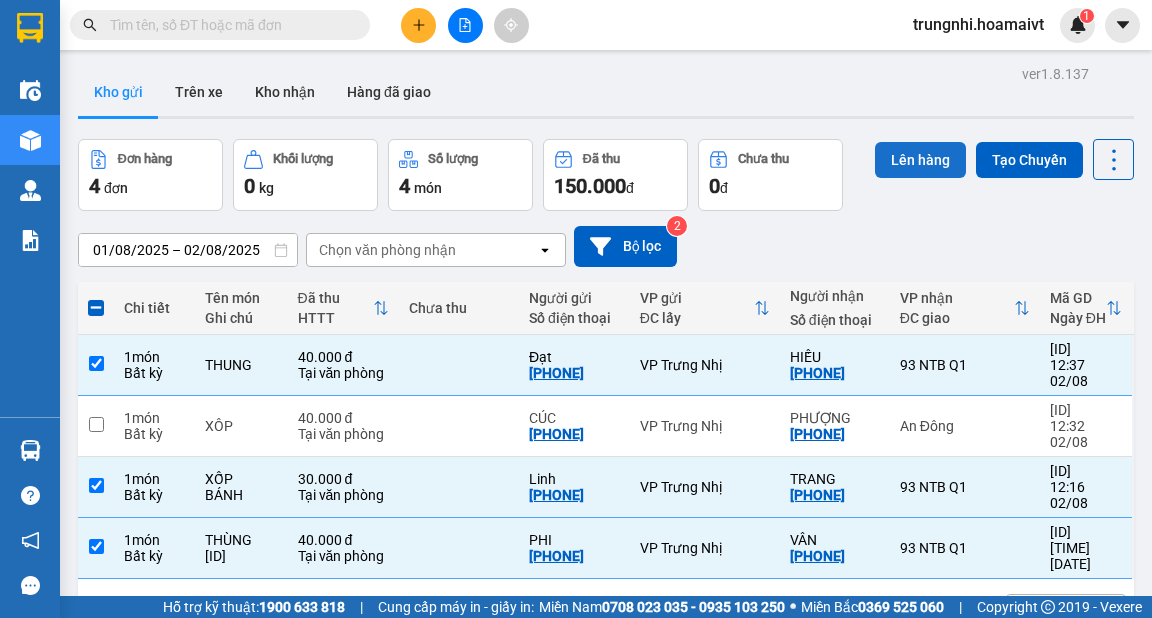 click on "Lên hàng" at bounding box center (920, 160) 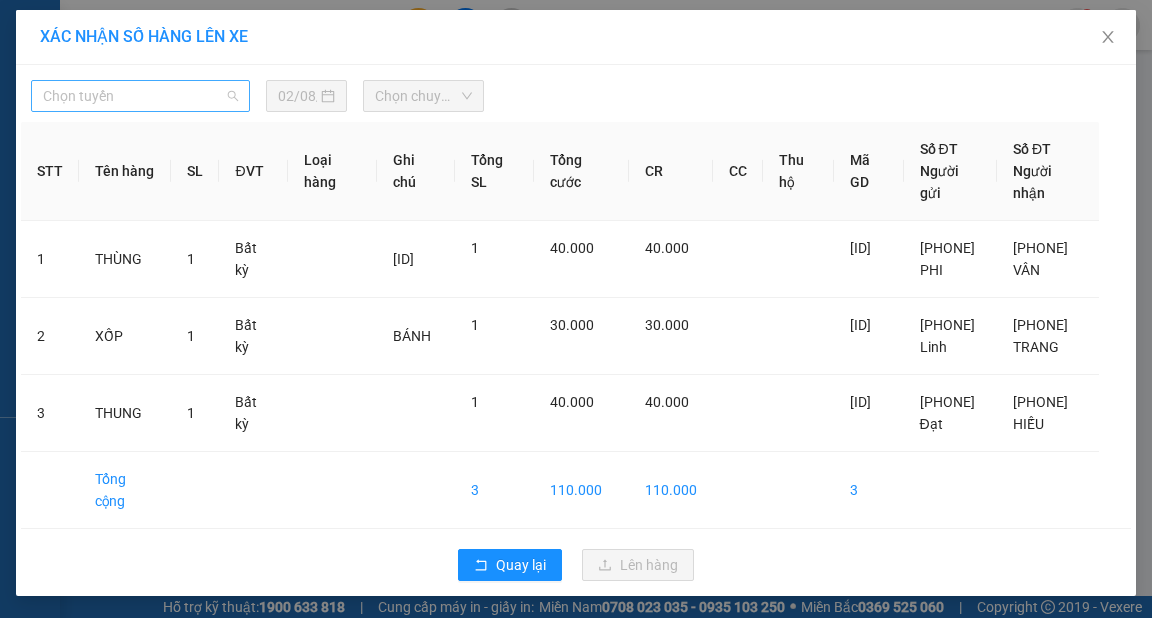 click on "Chọn tuyến" at bounding box center (140, 96) 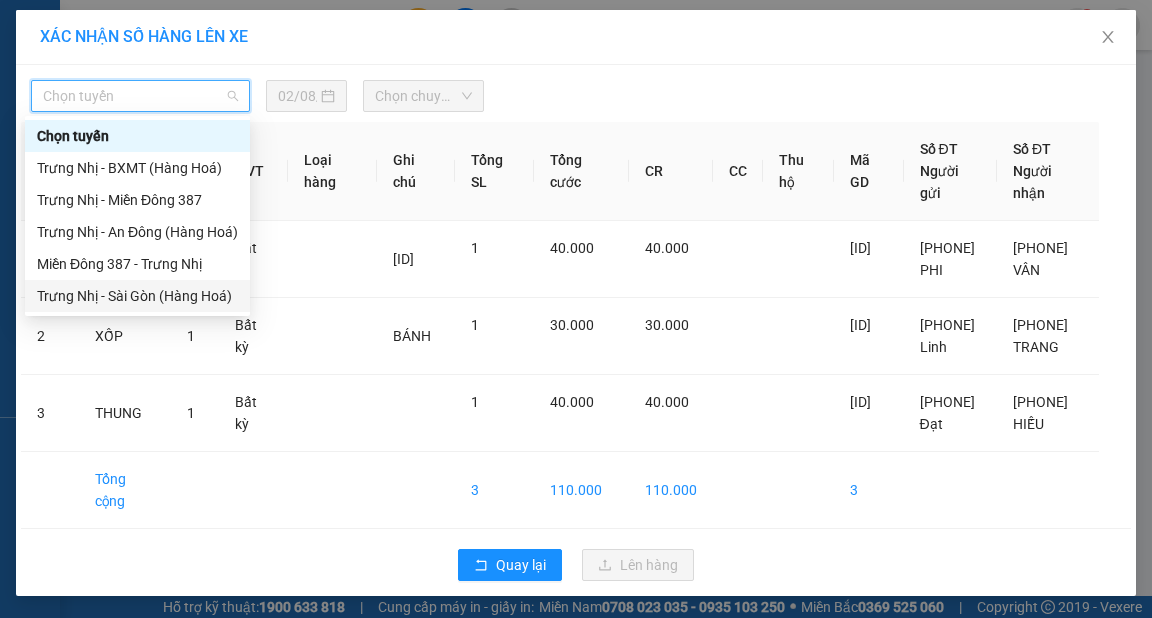 click on "Trưng Nhị - Sài Gòn (Hàng Hoá)" at bounding box center [137, 296] 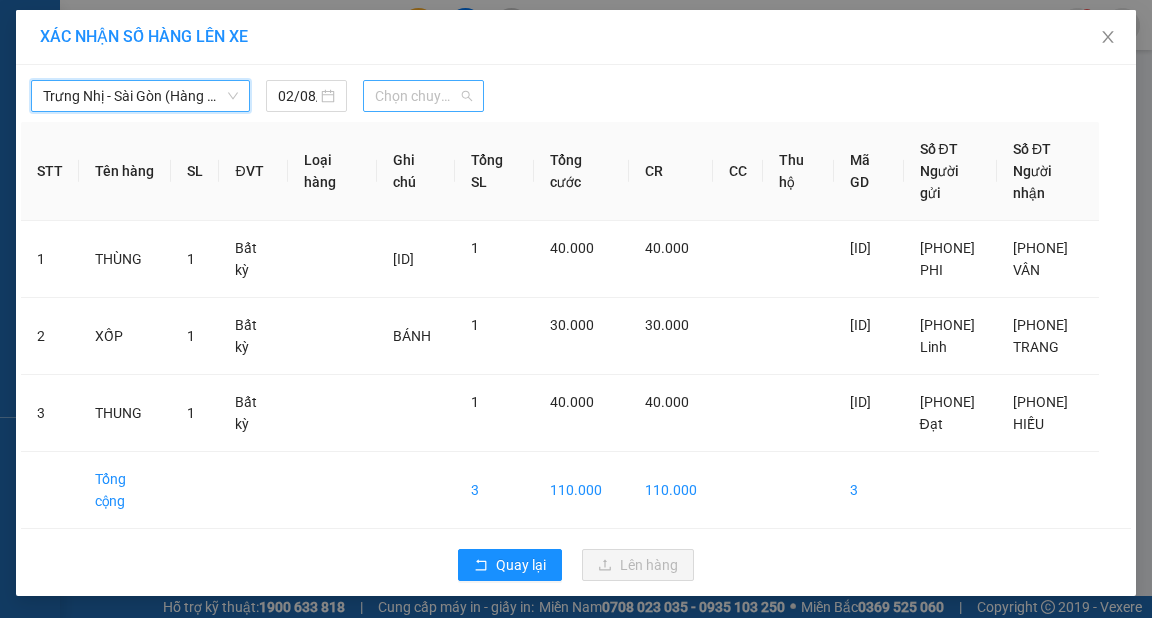 click on "Chọn chuyến" at bounding box center (423, 96) 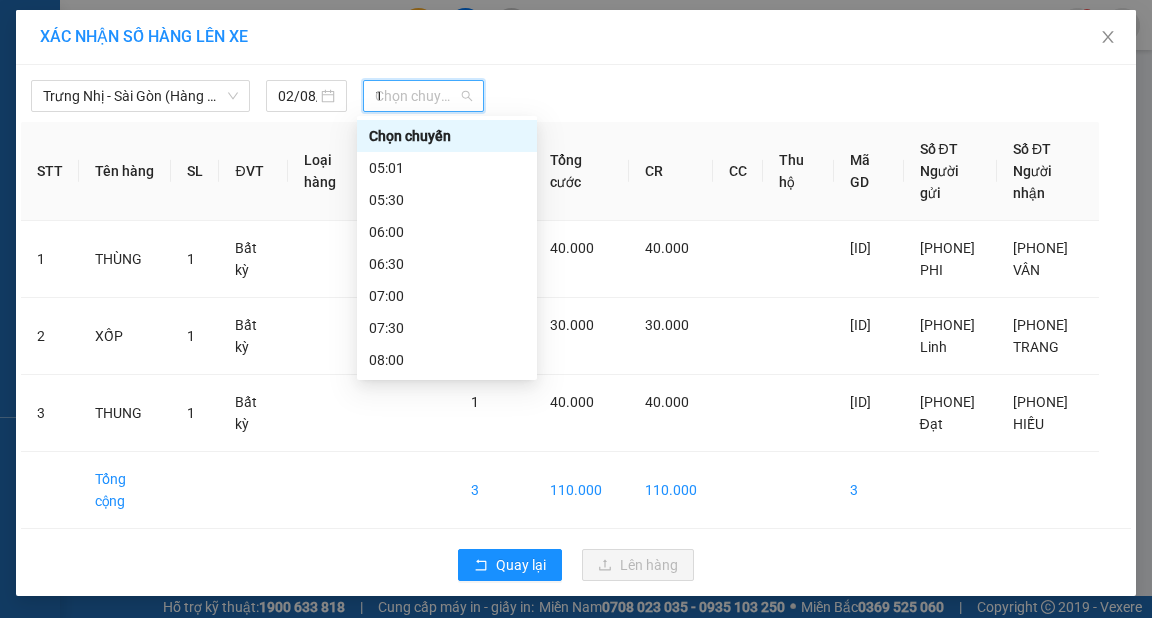 type on "13" 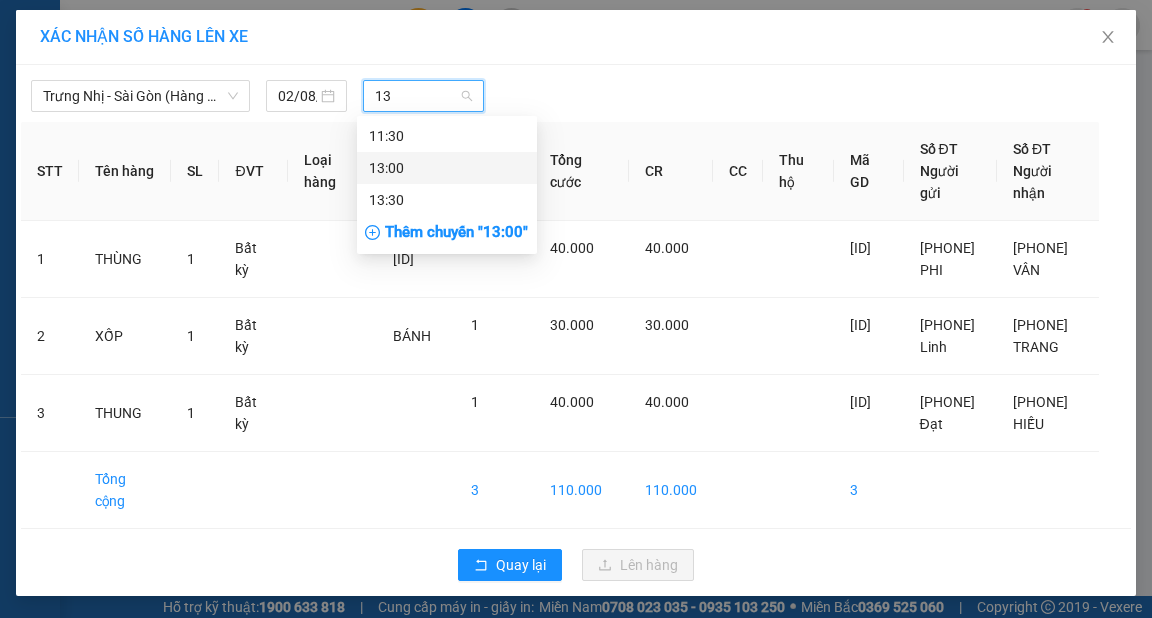 click on "13:00" at bounding box center [447, 168] 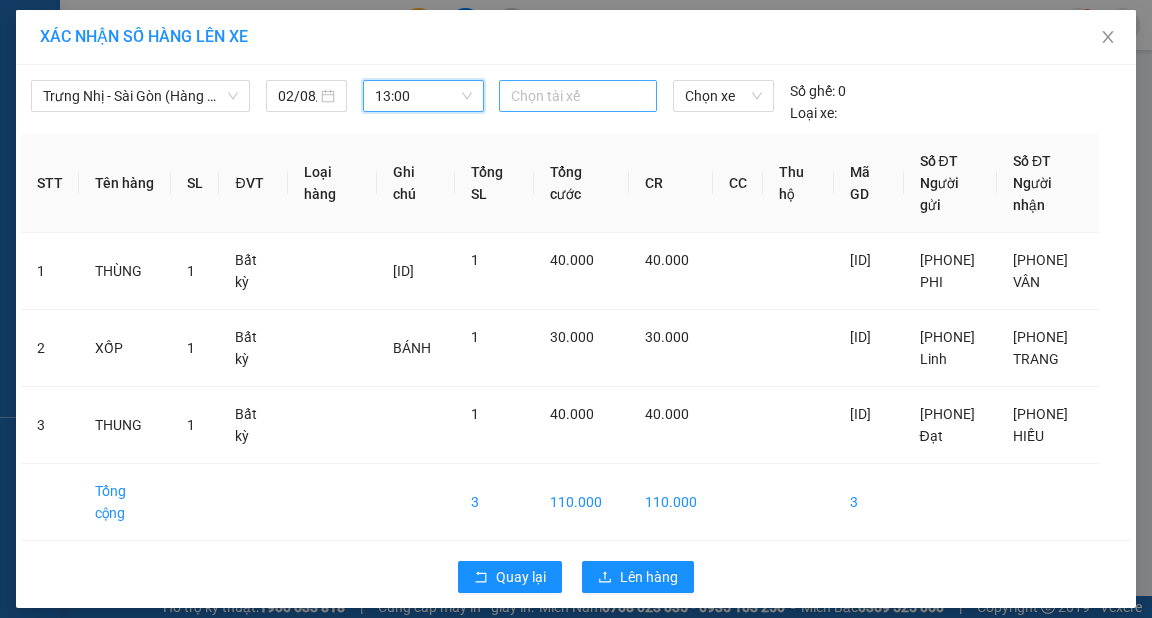 click at bounding box center [578, 96] 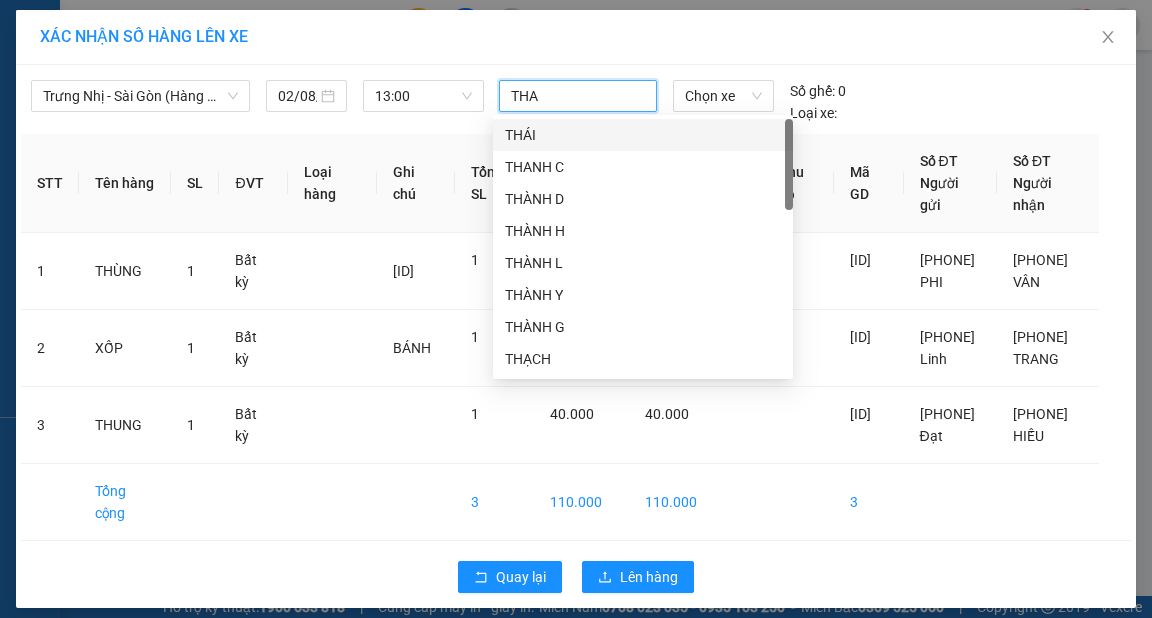 type on "THAO" 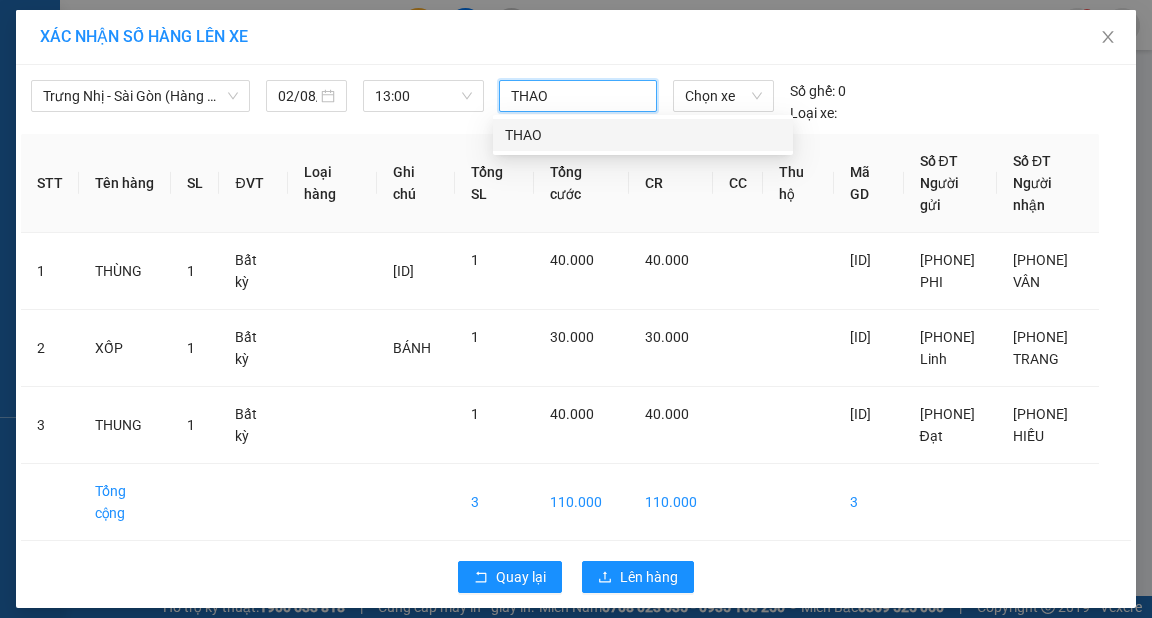 click on "THAO" at bounding box center (643, 135) 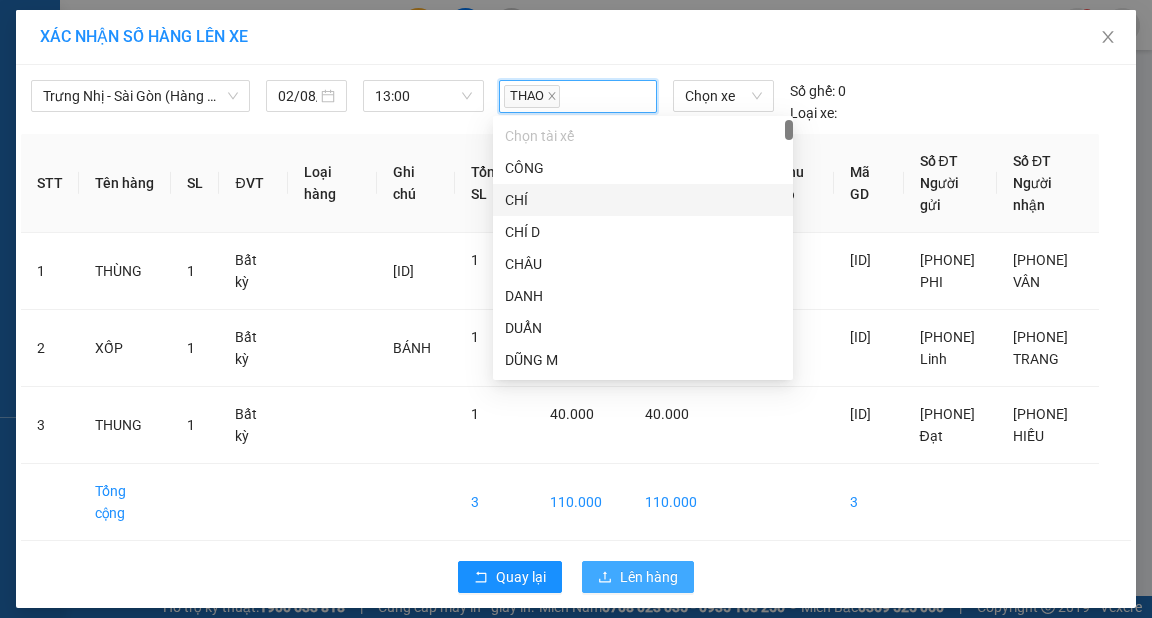 click on "Lên hàng" at bounding box center [638, 577] 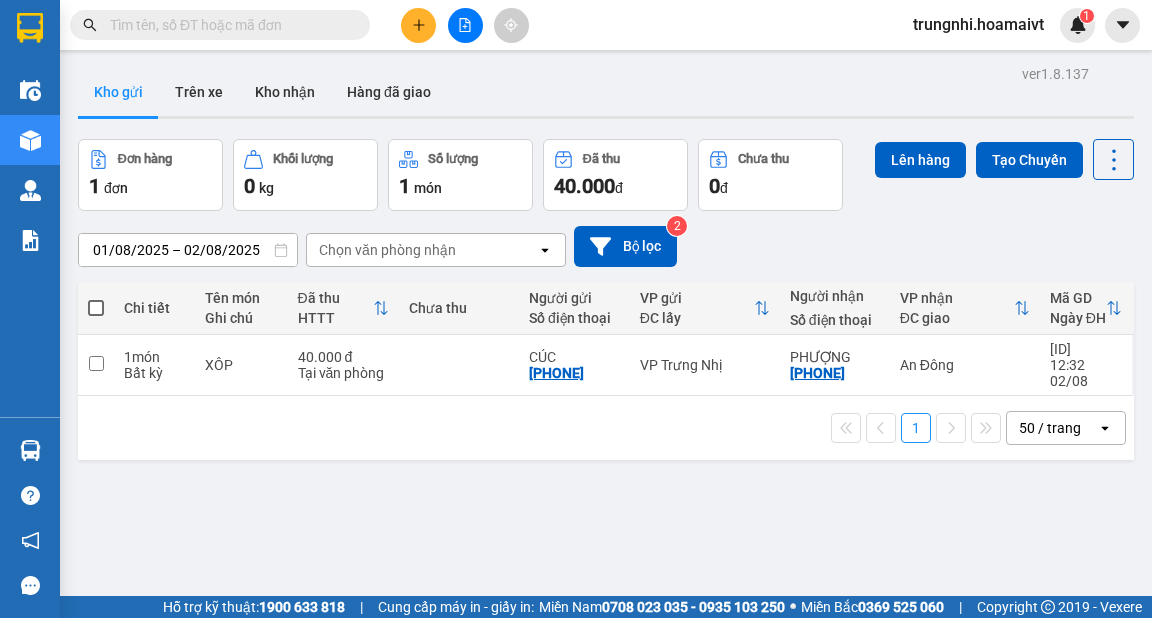 click at bounding box center (418, 25) 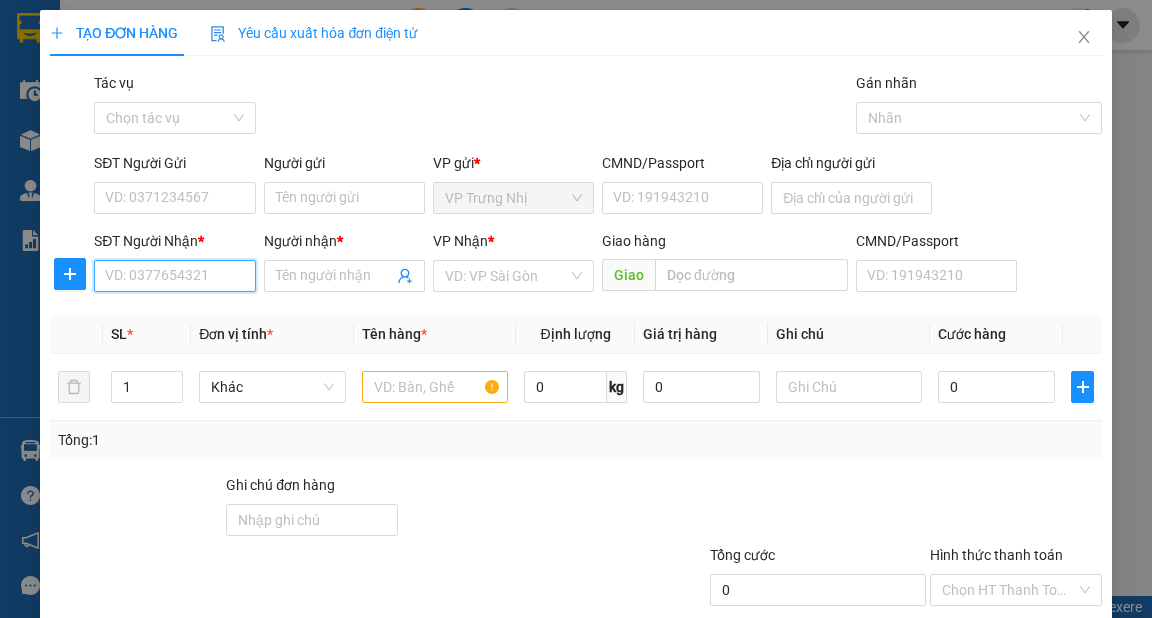 click on "SĐT Người Nhận  *" at bounding box center [174, 276] 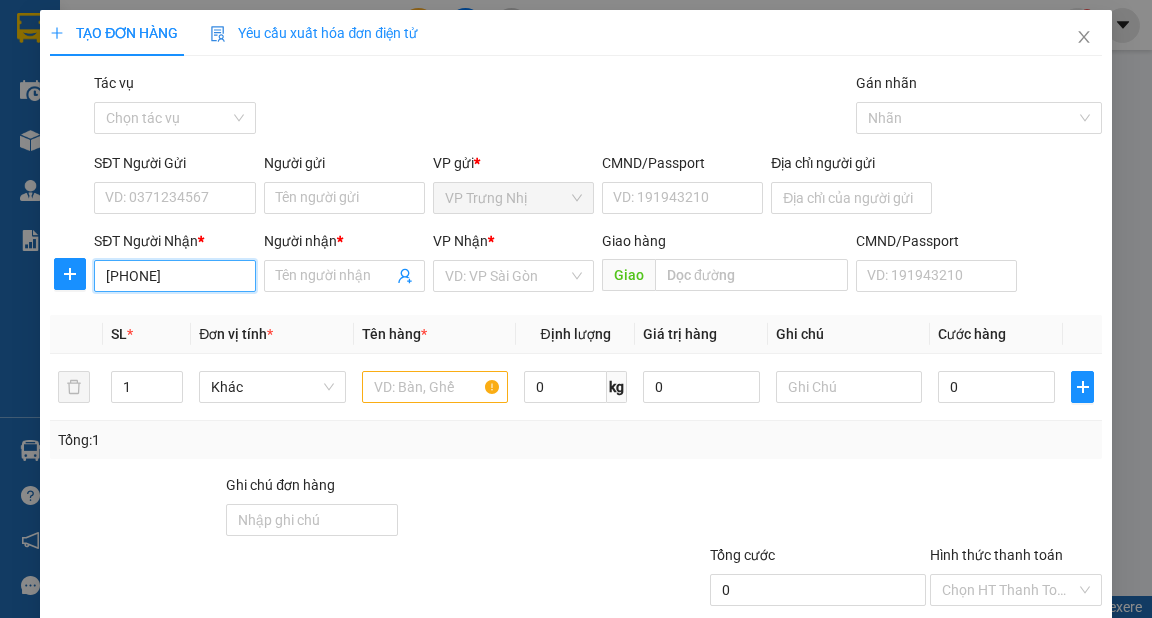 type on "[PHONE]" 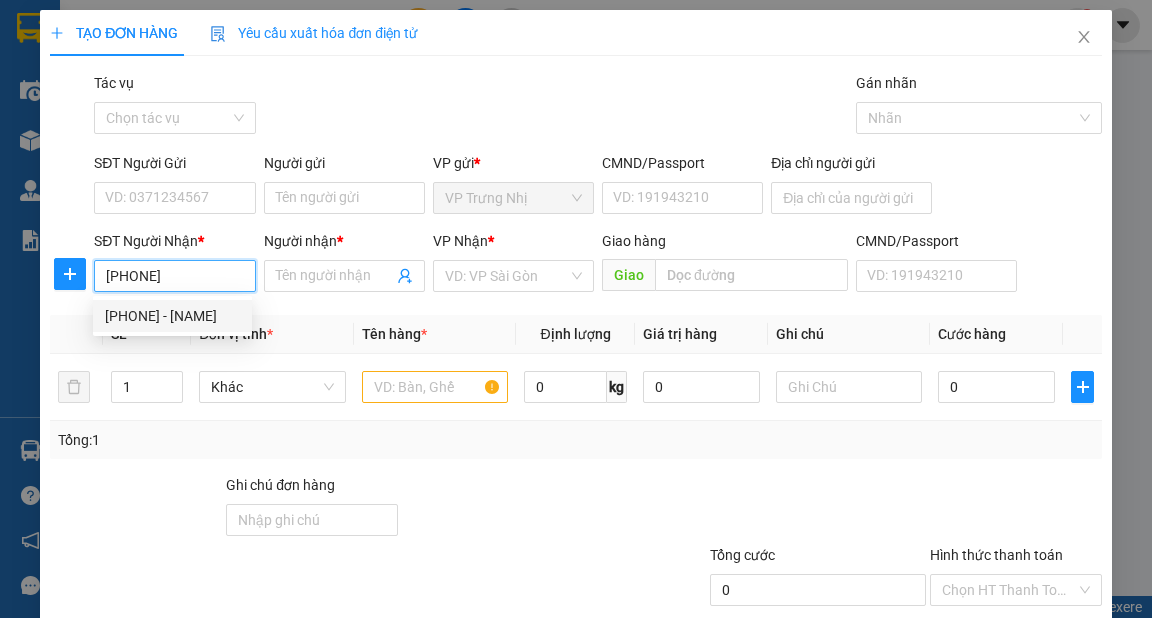 click on "[PHONE] - [NAME]" at bounding box center (172, 316) 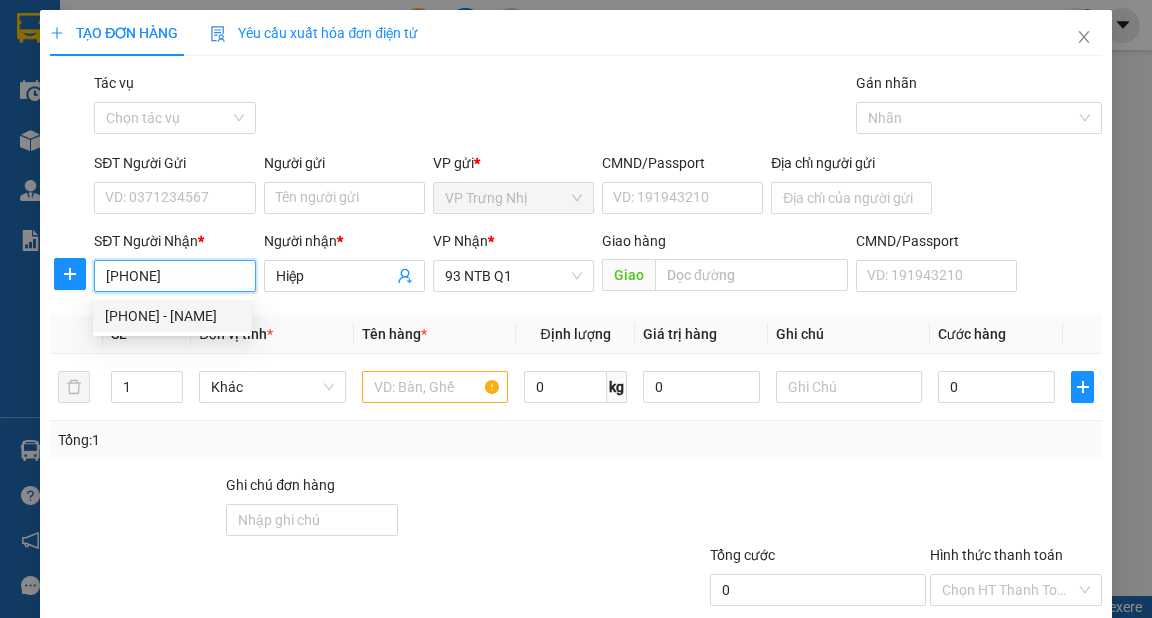 type on "Hiệp" 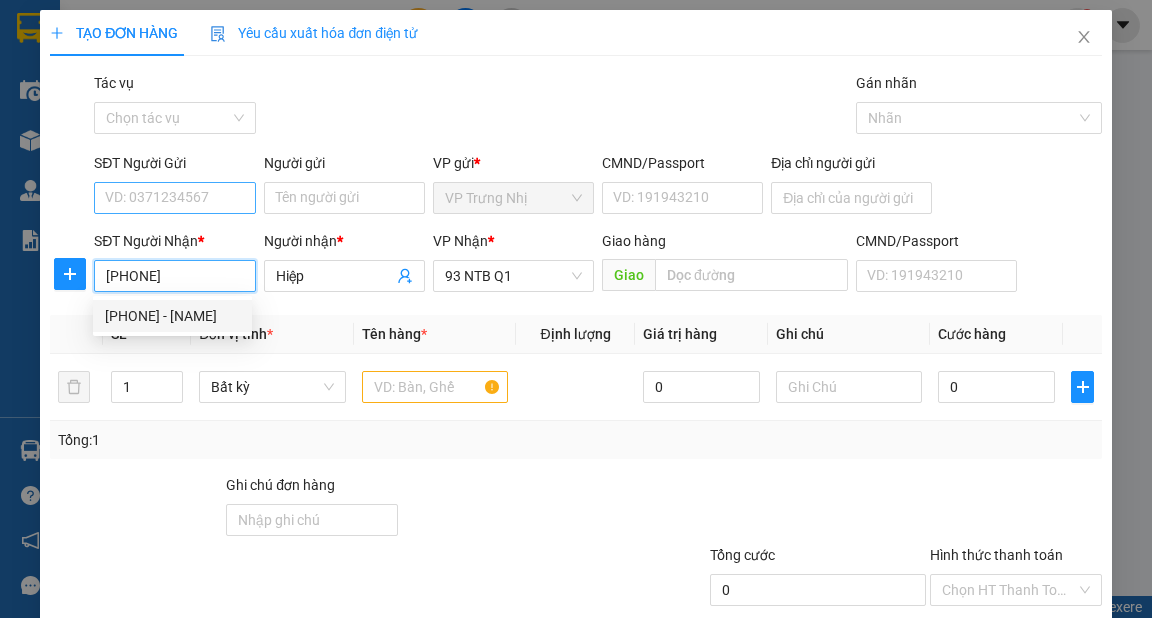type on "[PHONE]" 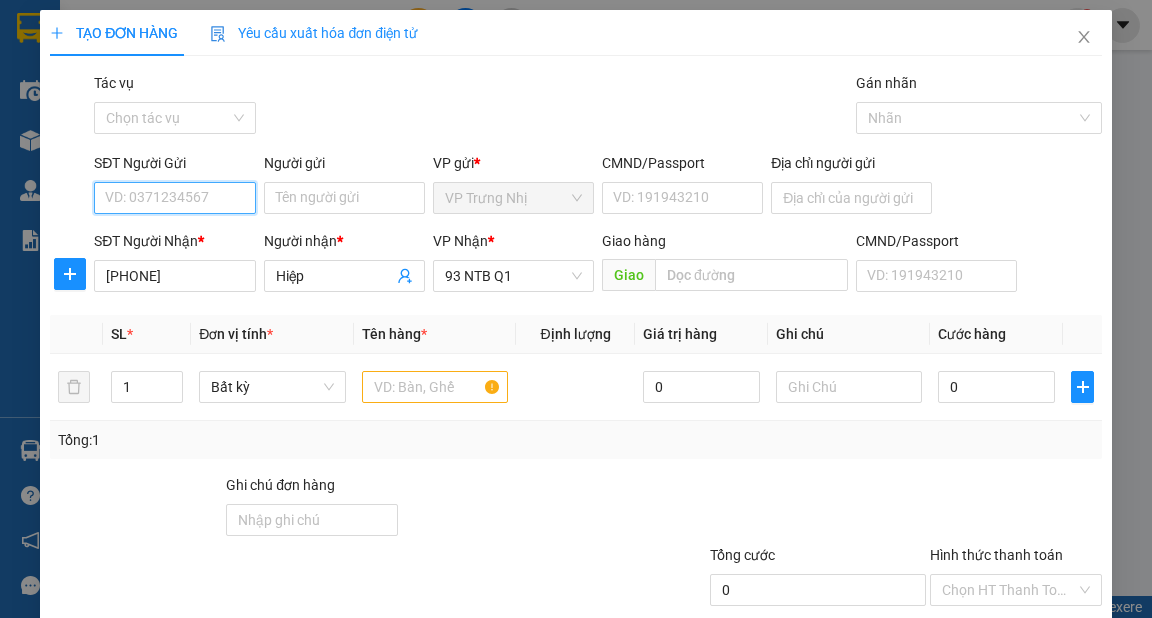 click on "SĐT Người Gửi" at bounding box center (174, 198) 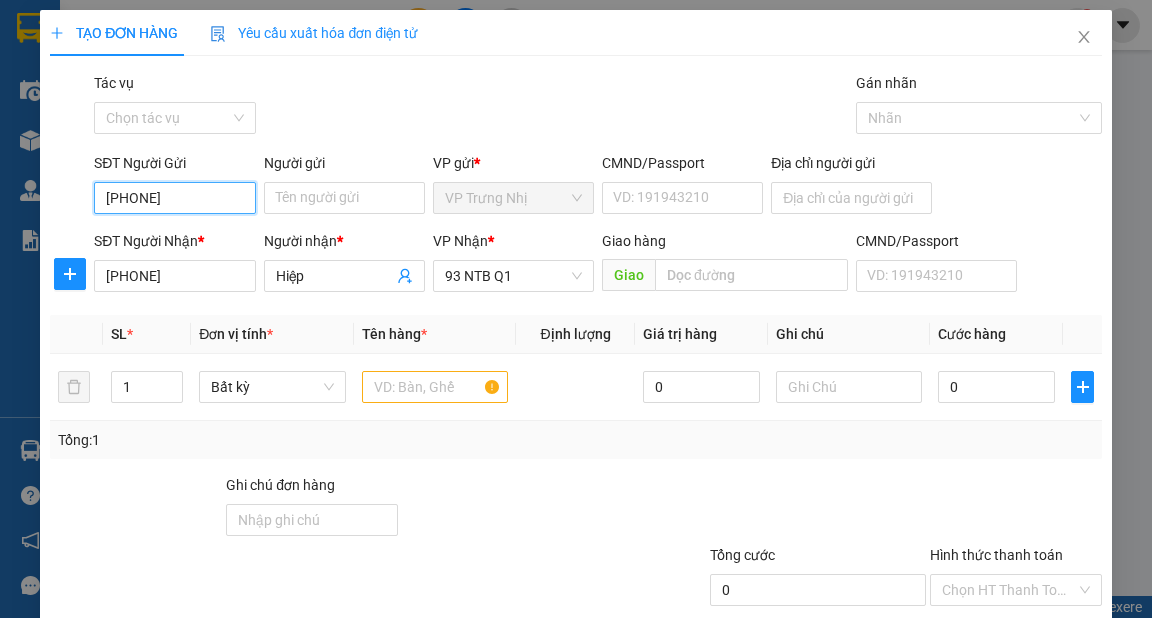 type on "[PHONE]" 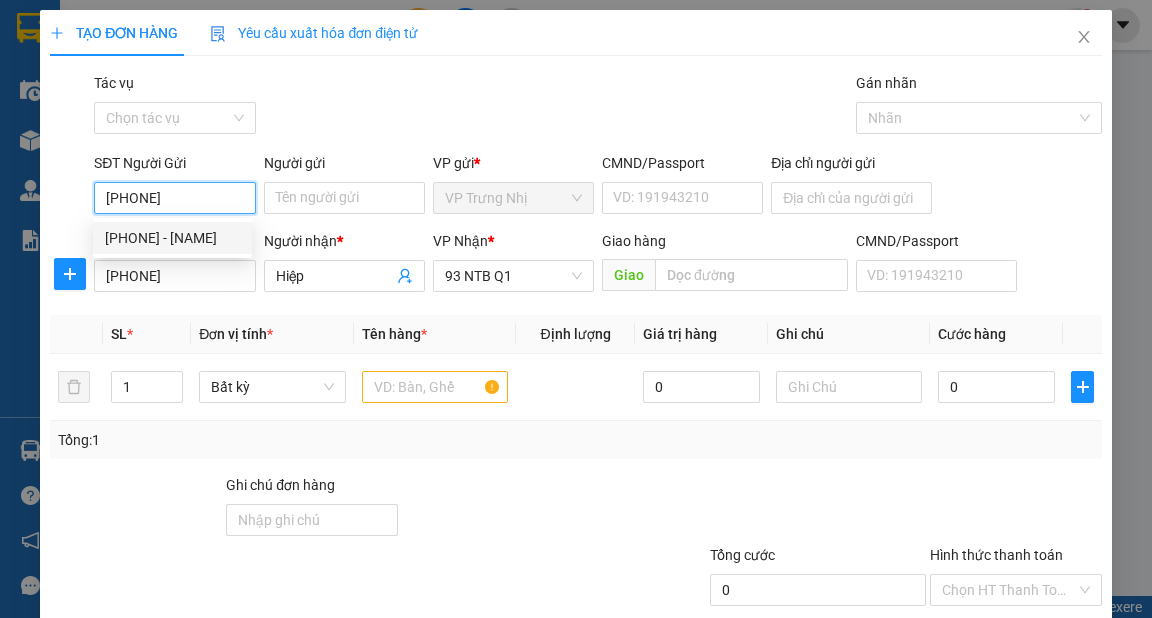 click on "[PHONE] - [NAME]" at bounding box center [172, 238] 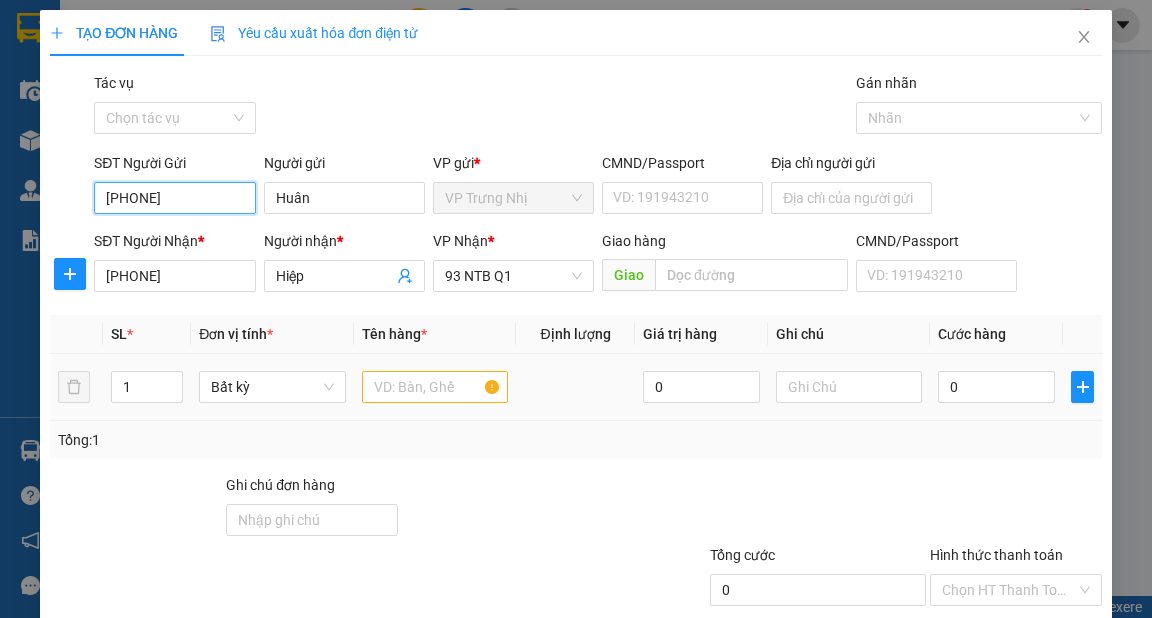 type on "[PHONE]" 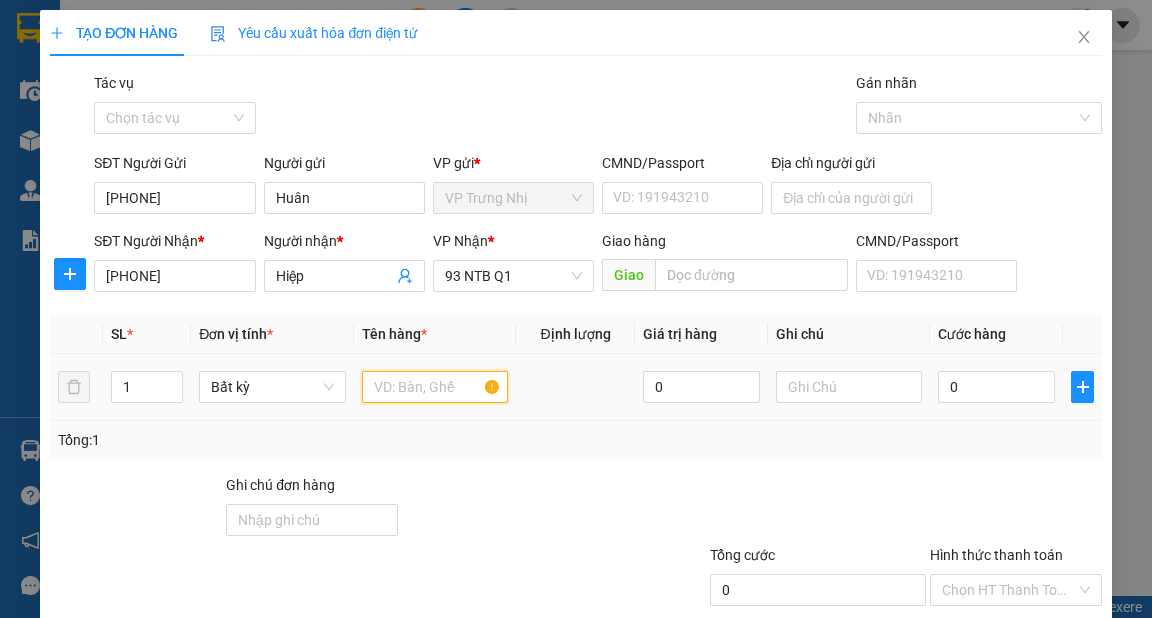 click at bounding box center (435, 387) 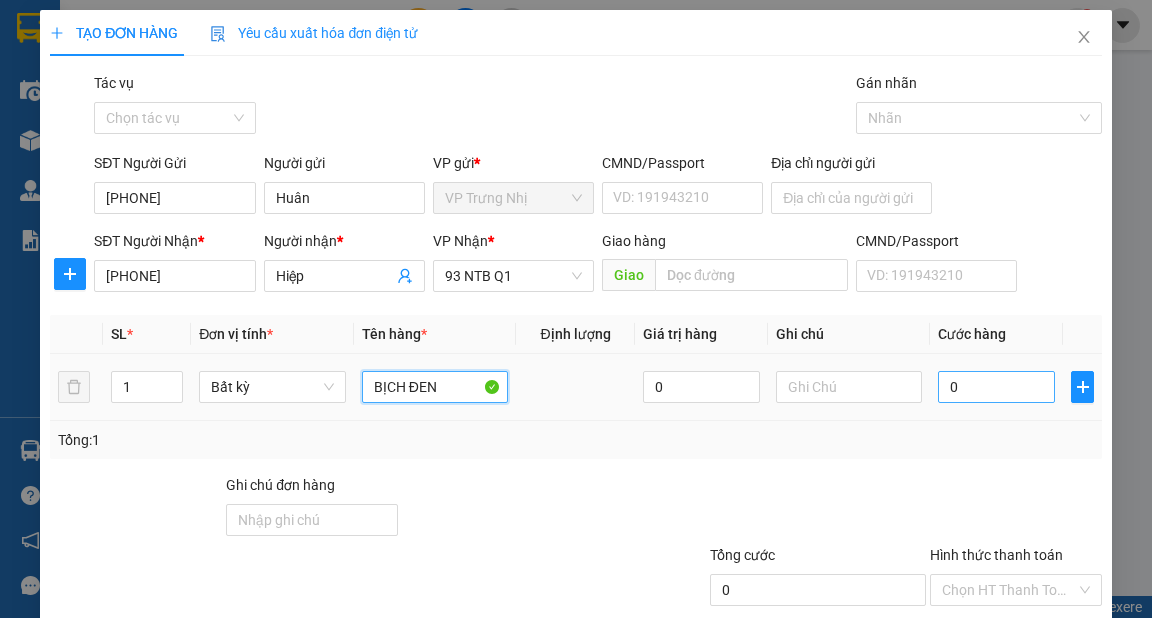 type on "BỊCH ĐEN" 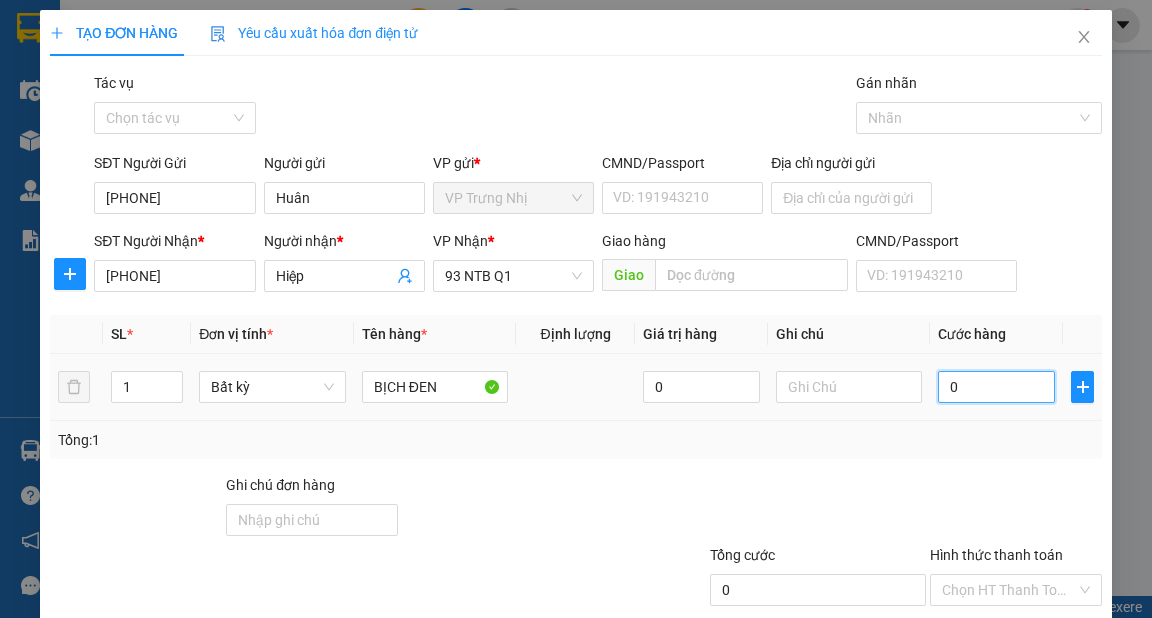 click on "0" at bounding box center [996, 387] 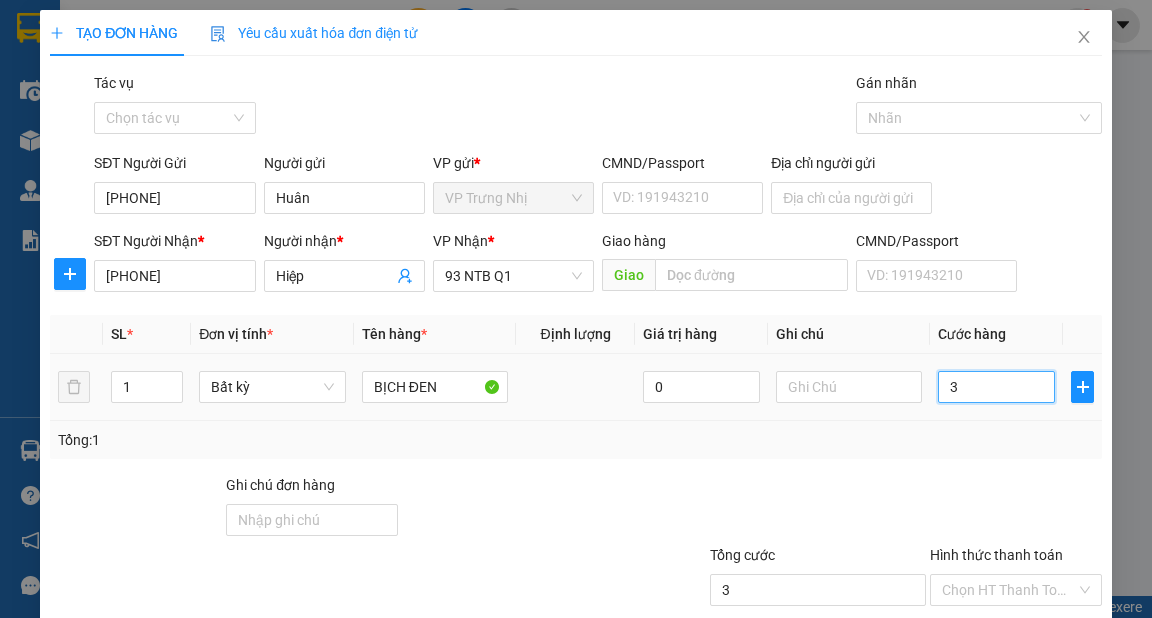 type on "30" 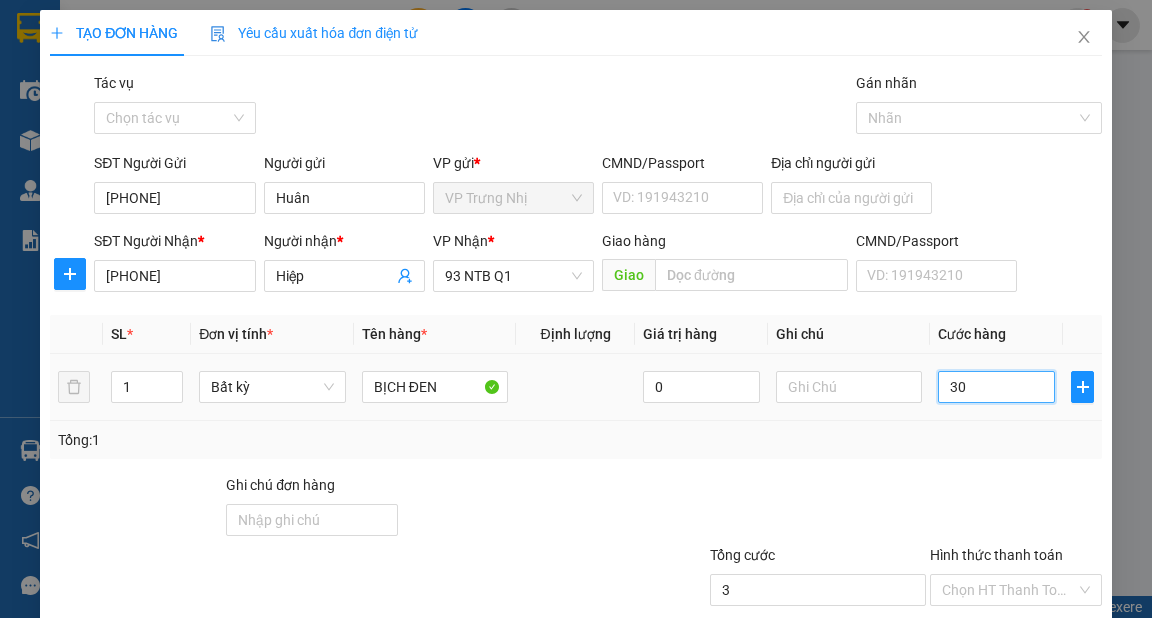 type on "30" 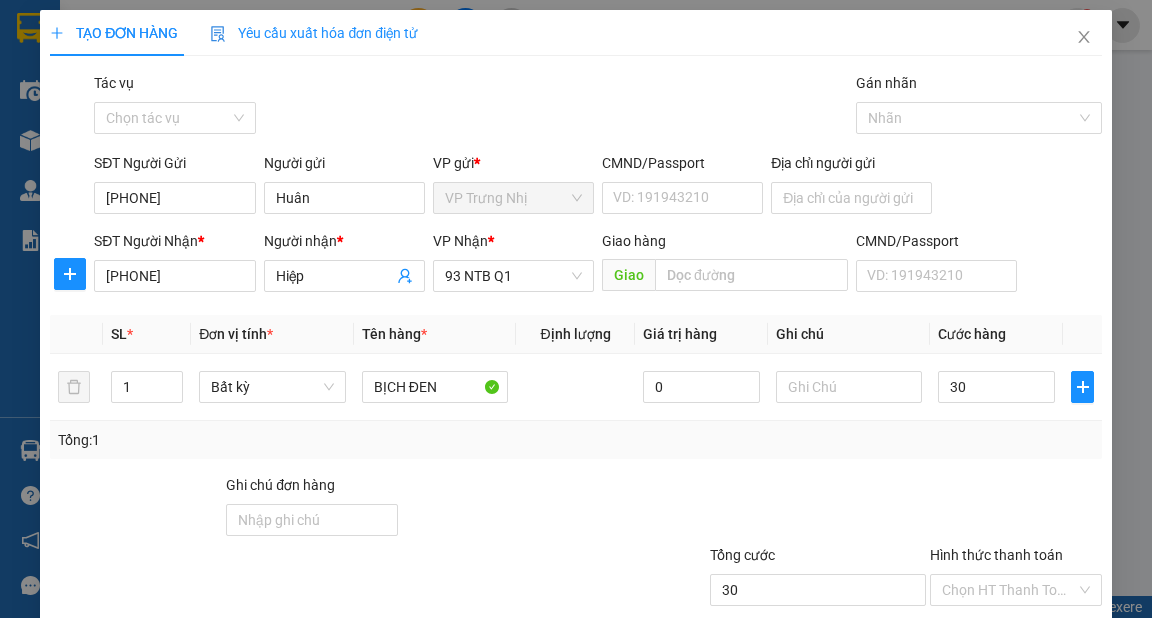 type on "30.000" 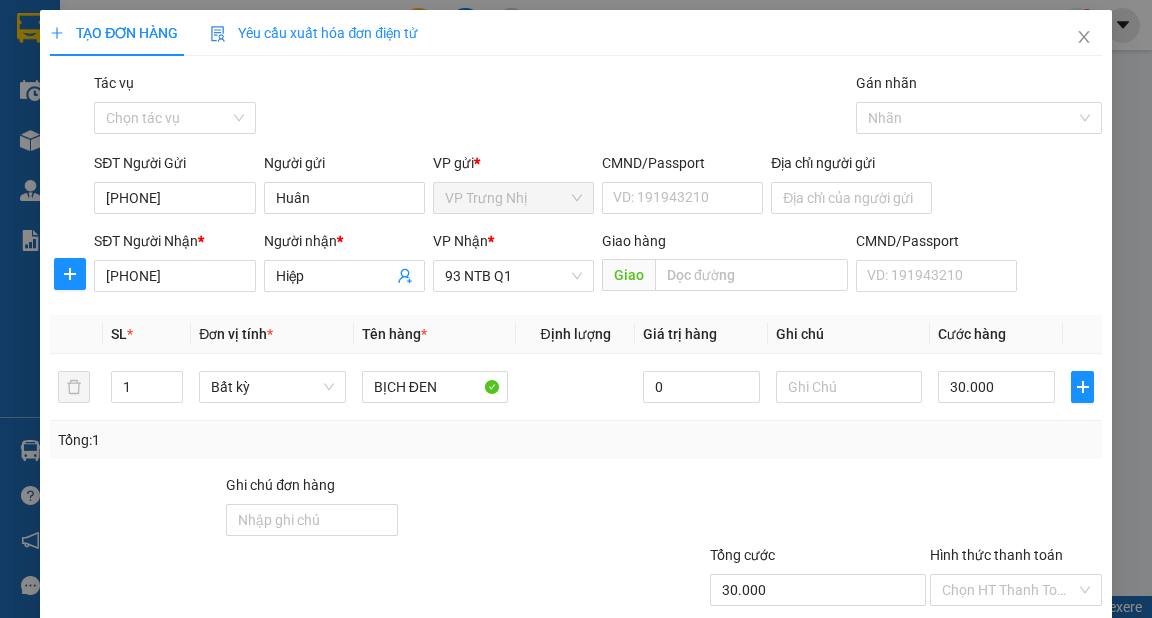 click on "Tổng:  1" at bounding box center [575, 440] 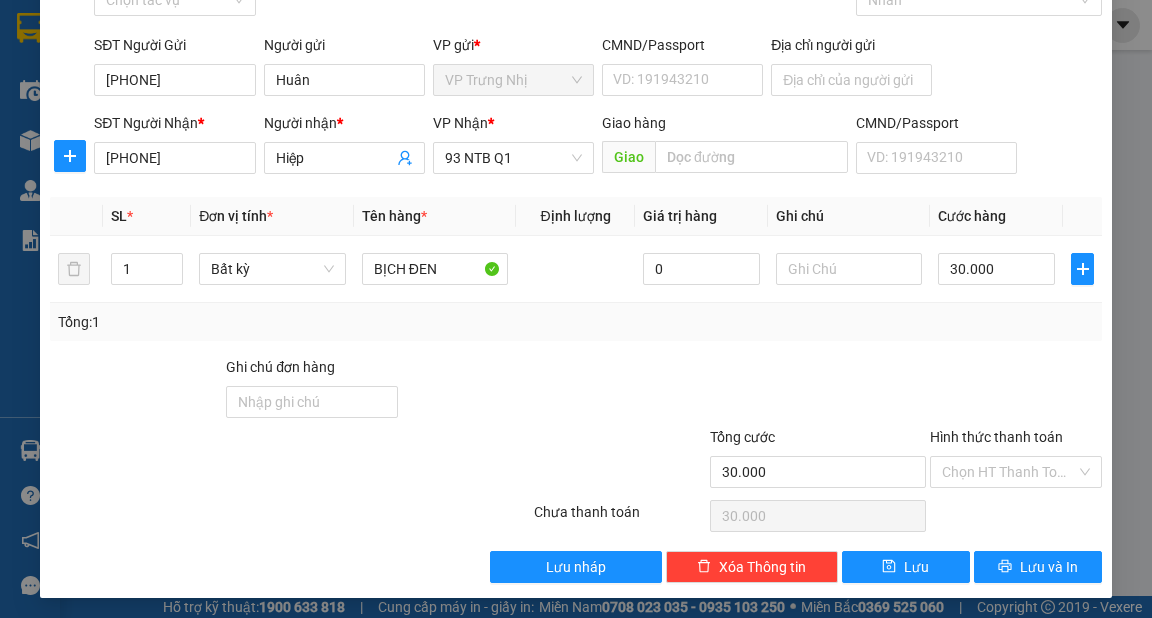 scroll, scrollTop: 120, scrollLeft: 0, axis: vertical 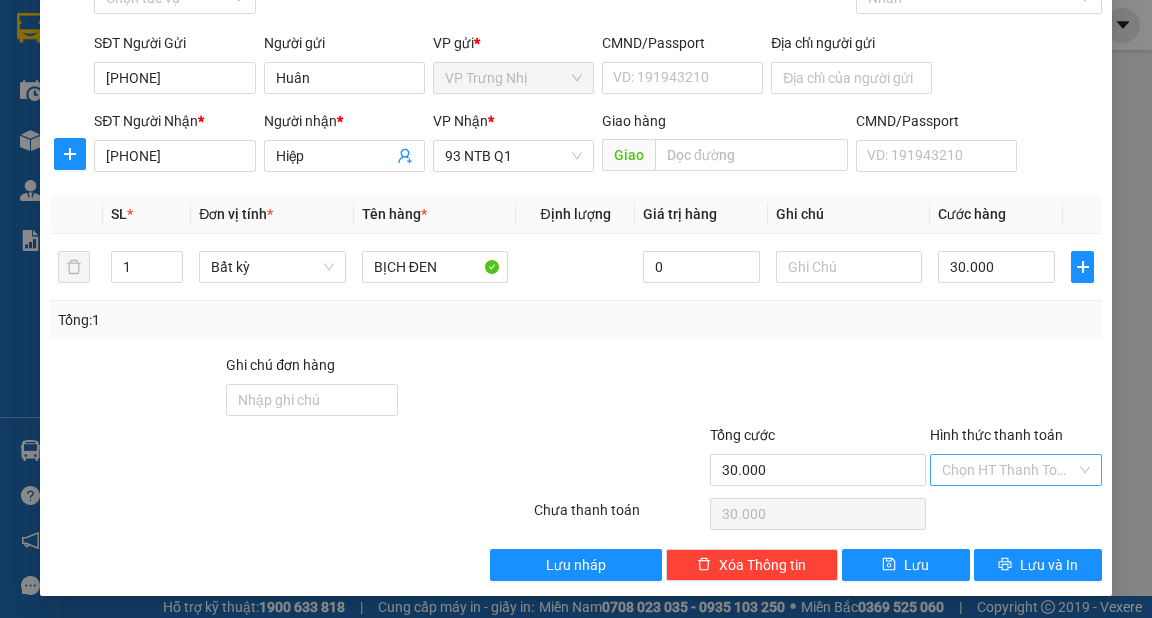 click on "Hình thức thanh toán" at bounding box center (1009, 470) 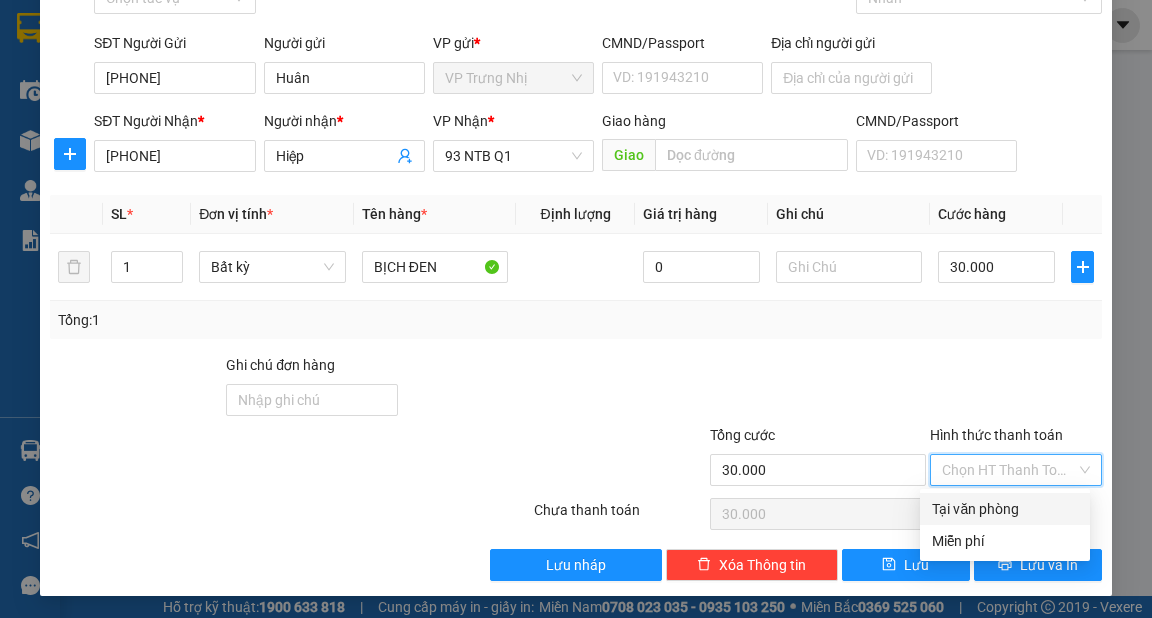 click on "Tại văn phòng" at bounding box center [1005, 509] 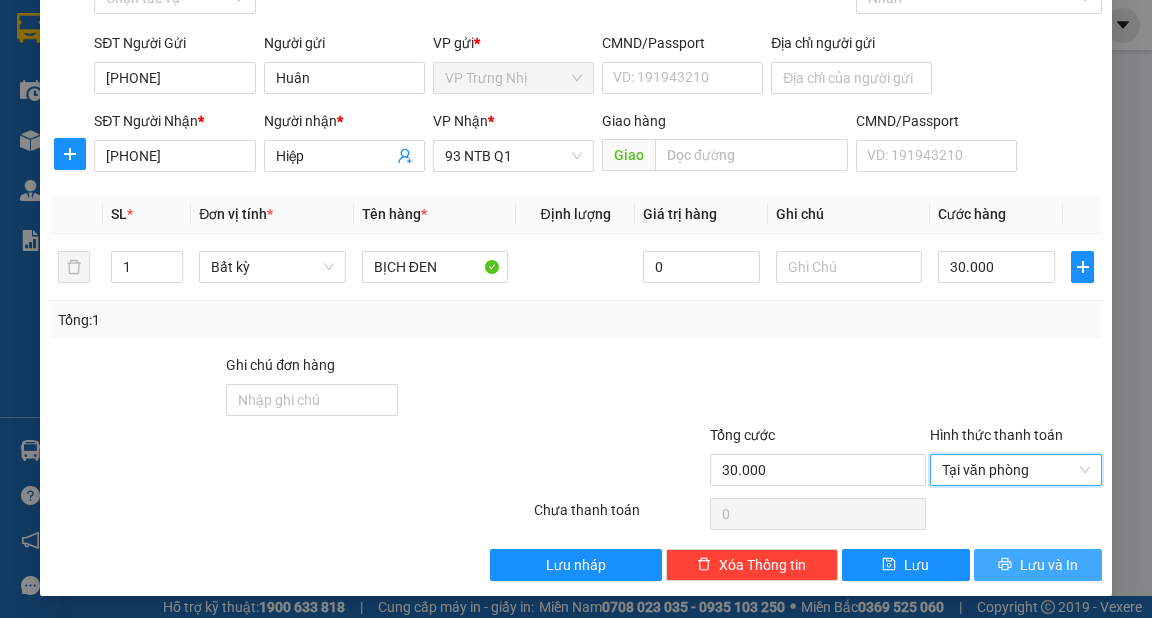 click on "Lưu và In" at bounding box center (1049, 565) 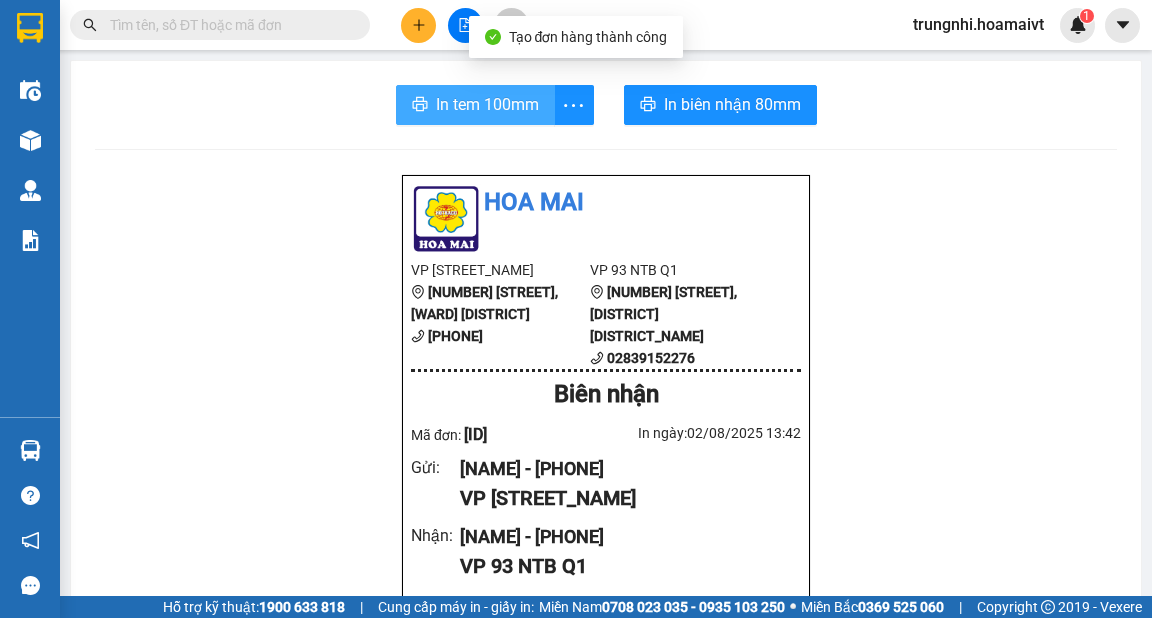 click on "In tem 100mm" at bounding box center [487, 104] 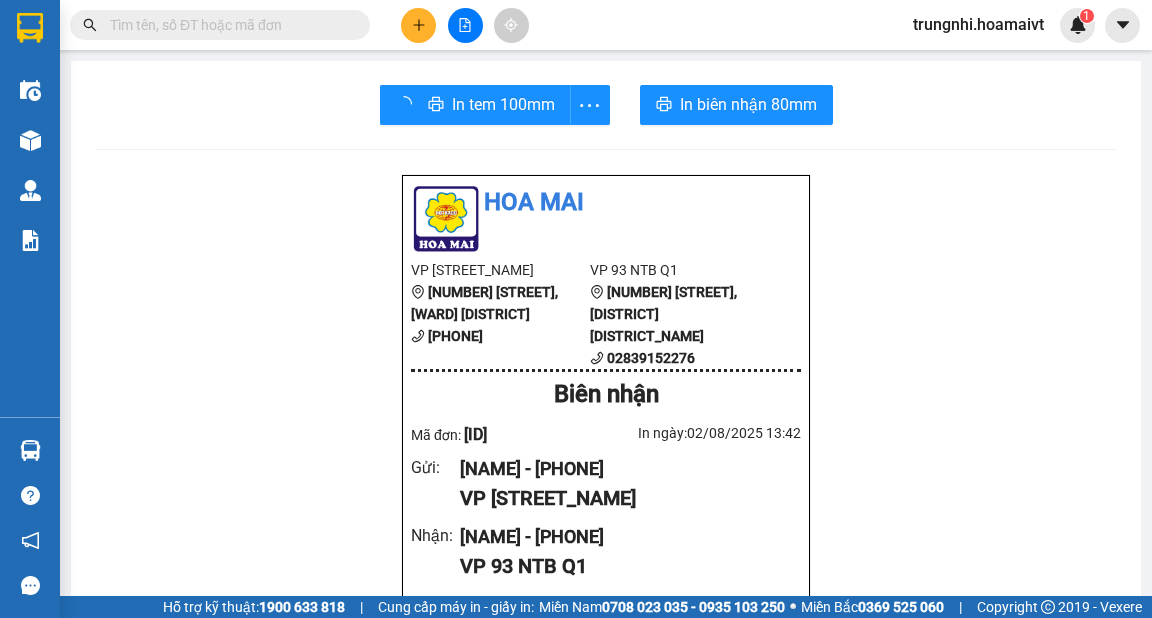 scroll, scrollTop: 0, scrollLeft: 0, axis: both 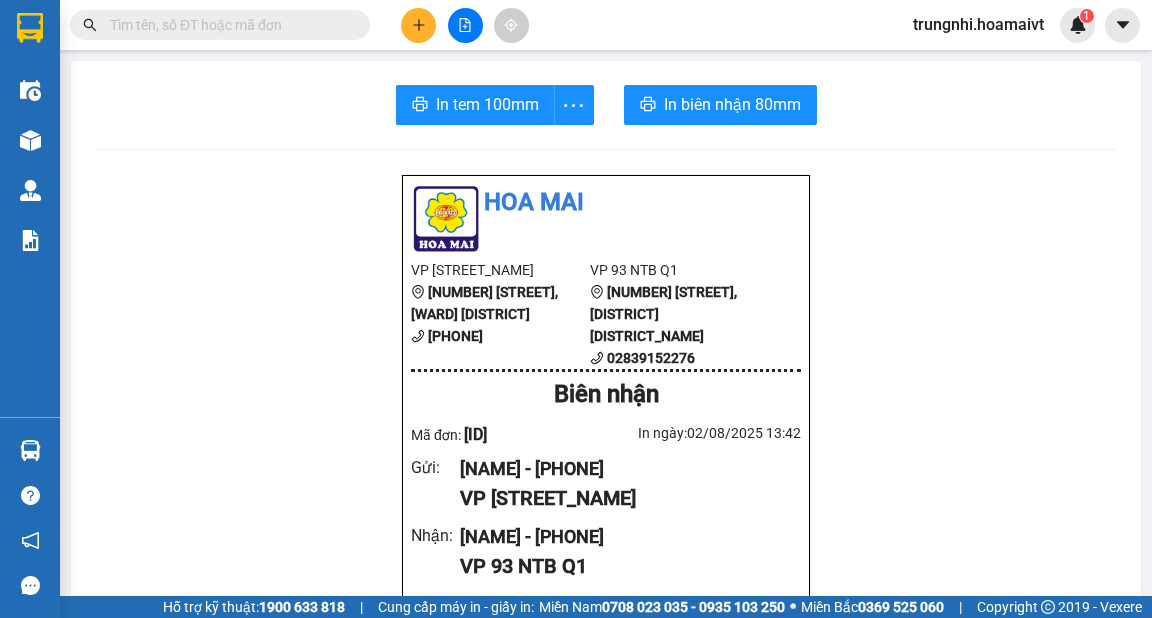 click at bounding box center (418, 25) 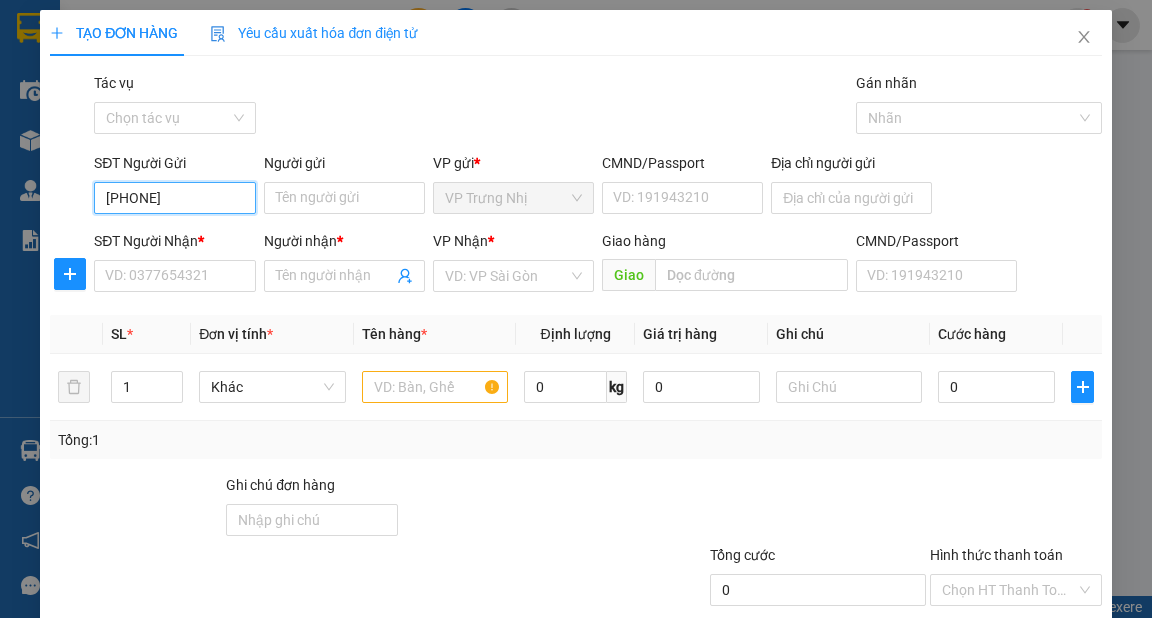 type on "[PHONE]" 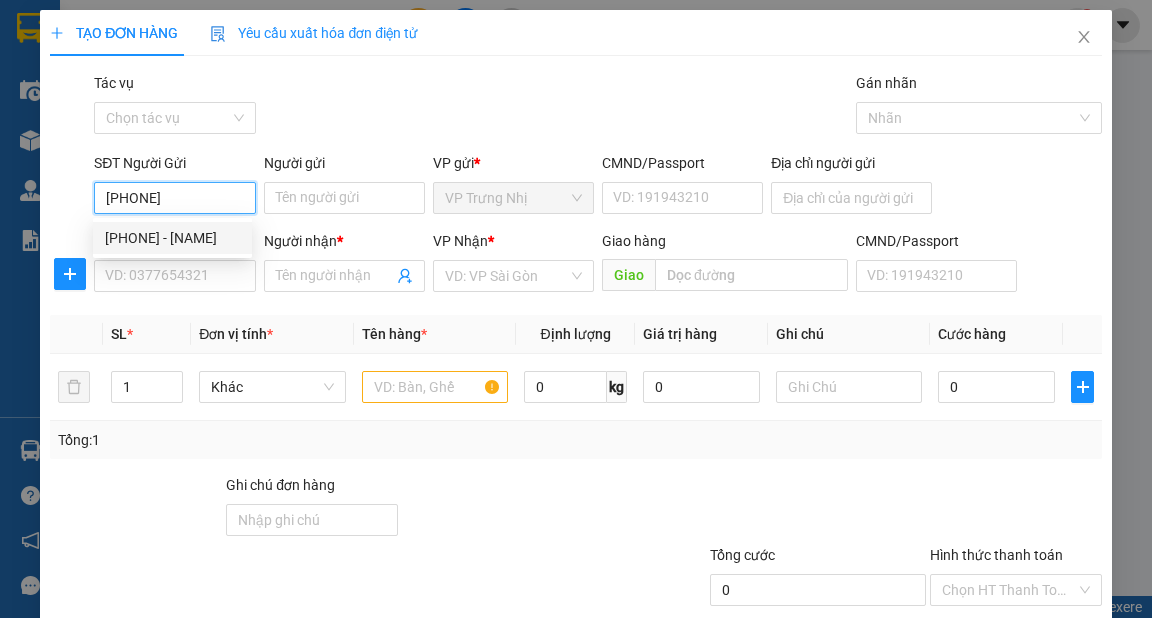 click on "[PHONE] - [NAME]" at bounding box center [172, 238] 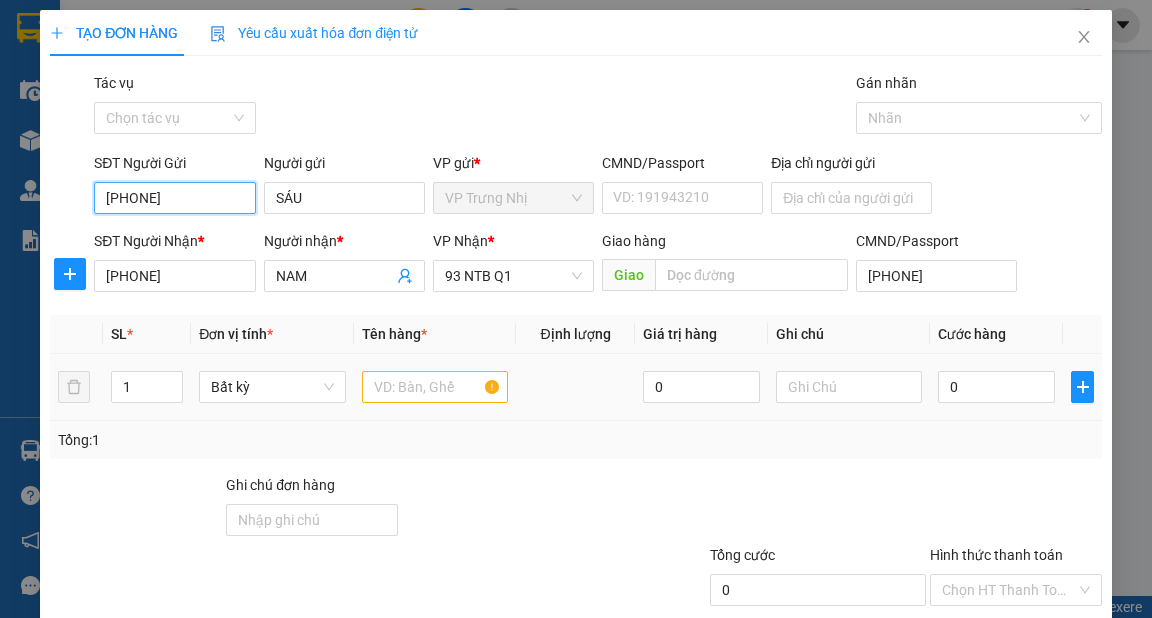 type on "[PHONE]" 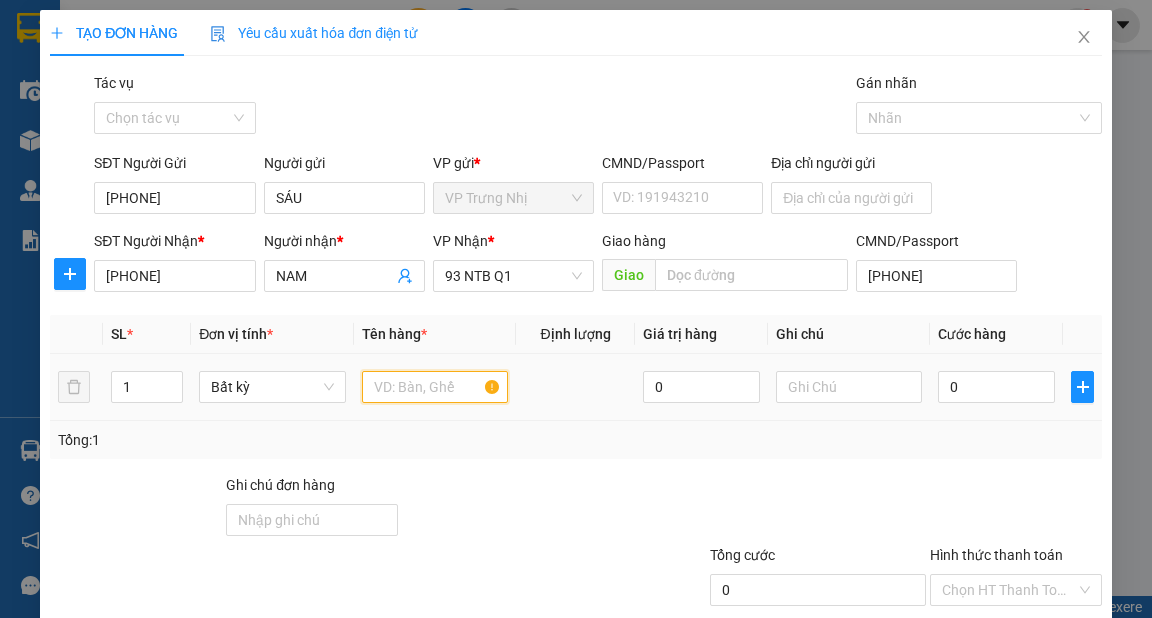 click at bounding box center (435, 387) 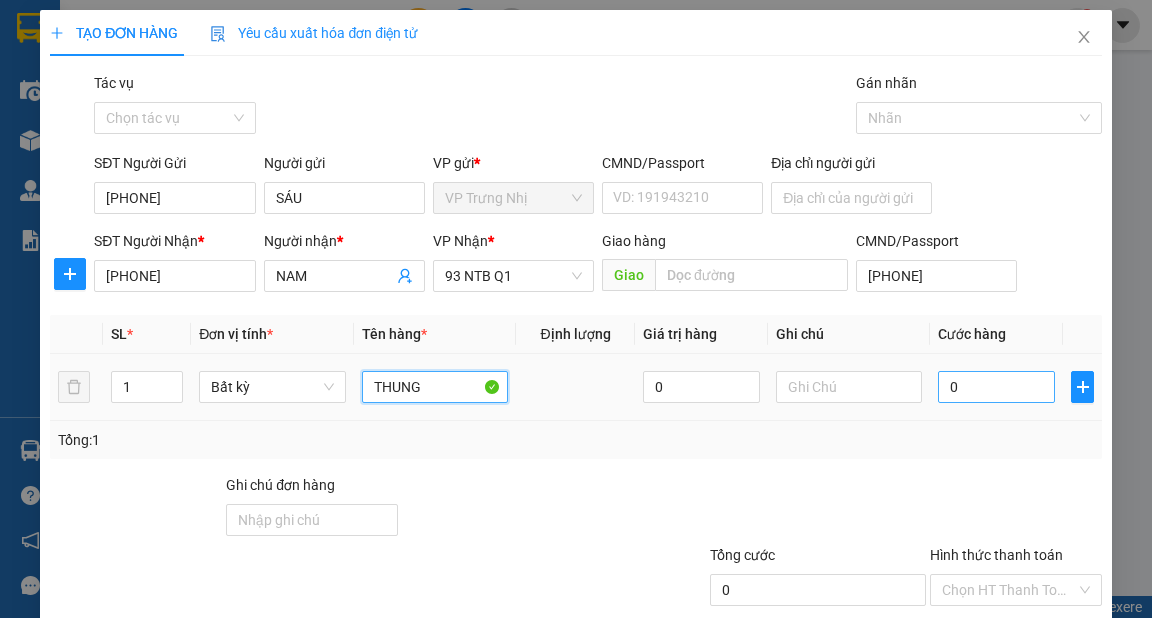 type on "THUNG" 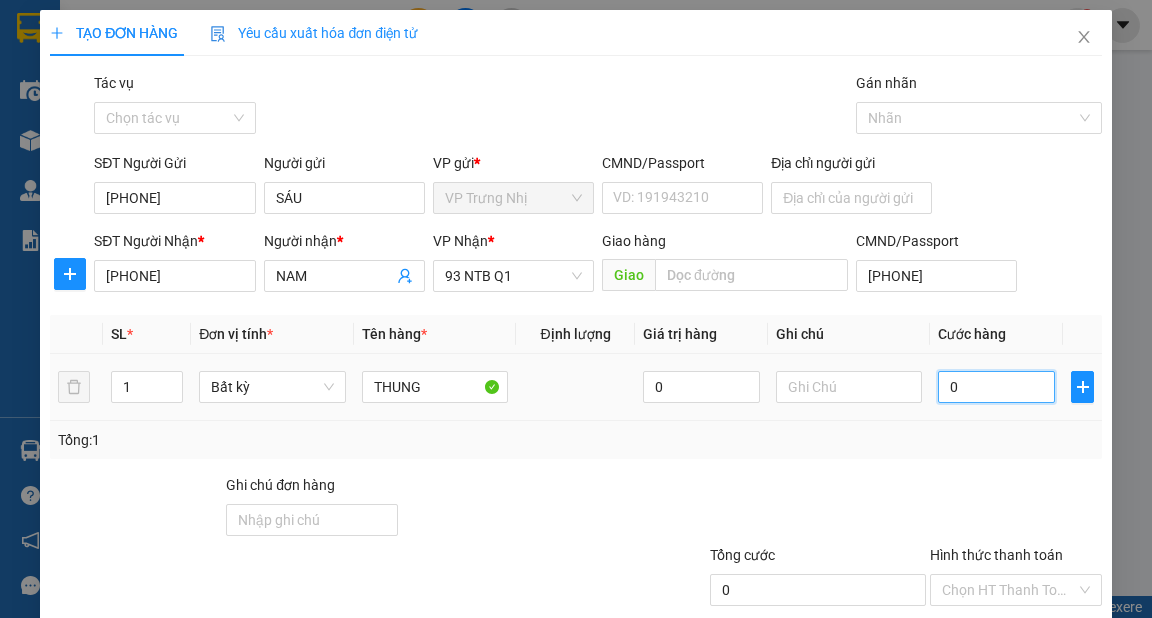 click on "0" at bounding box center [996, 387] 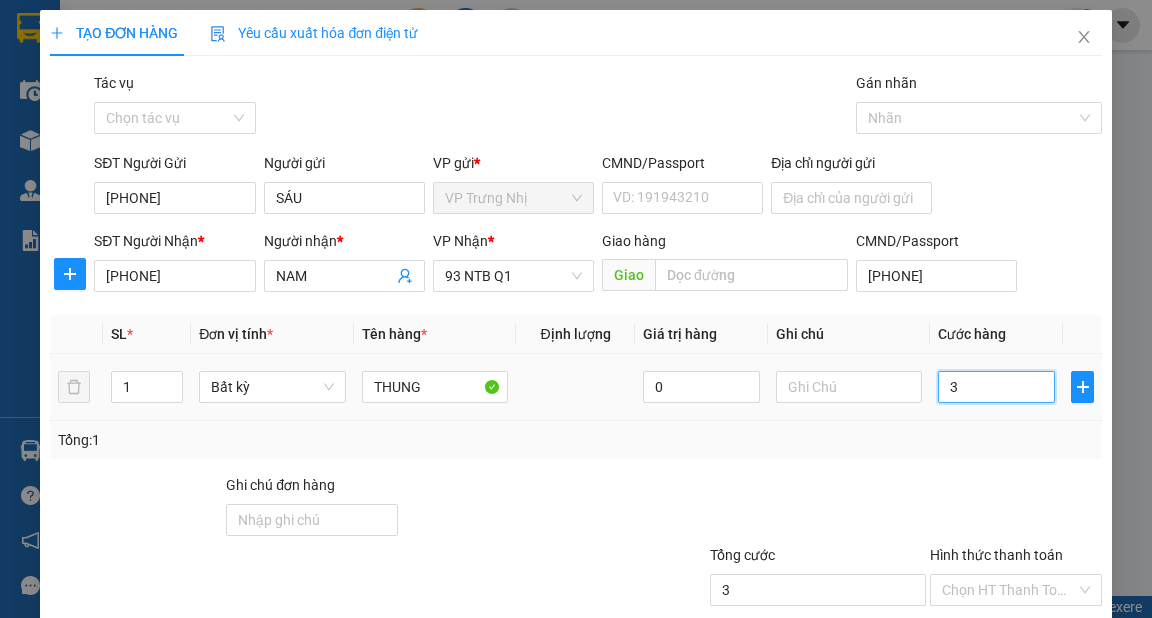 type on "30" 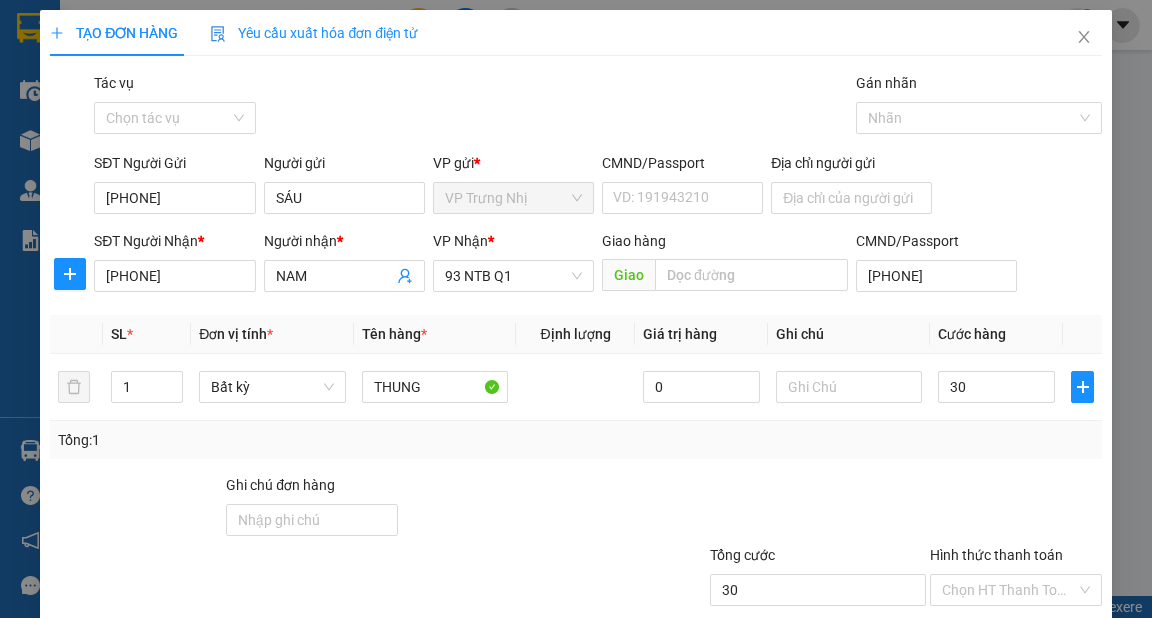 type on "30.000" 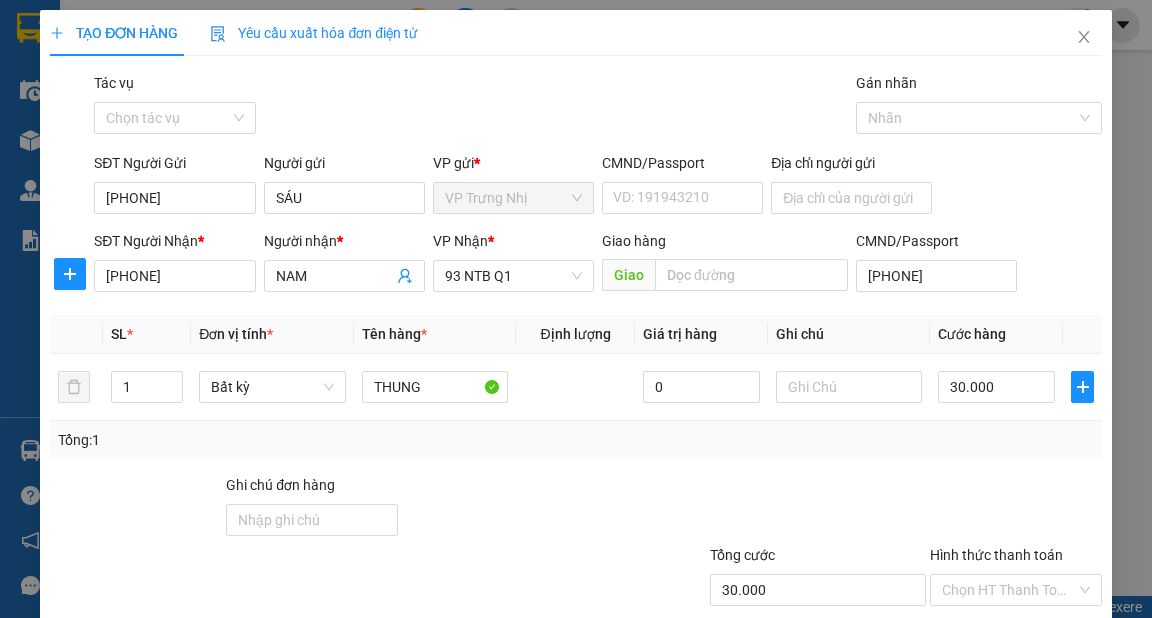click on "Tổng:  1" at bounding box center [575, 440] 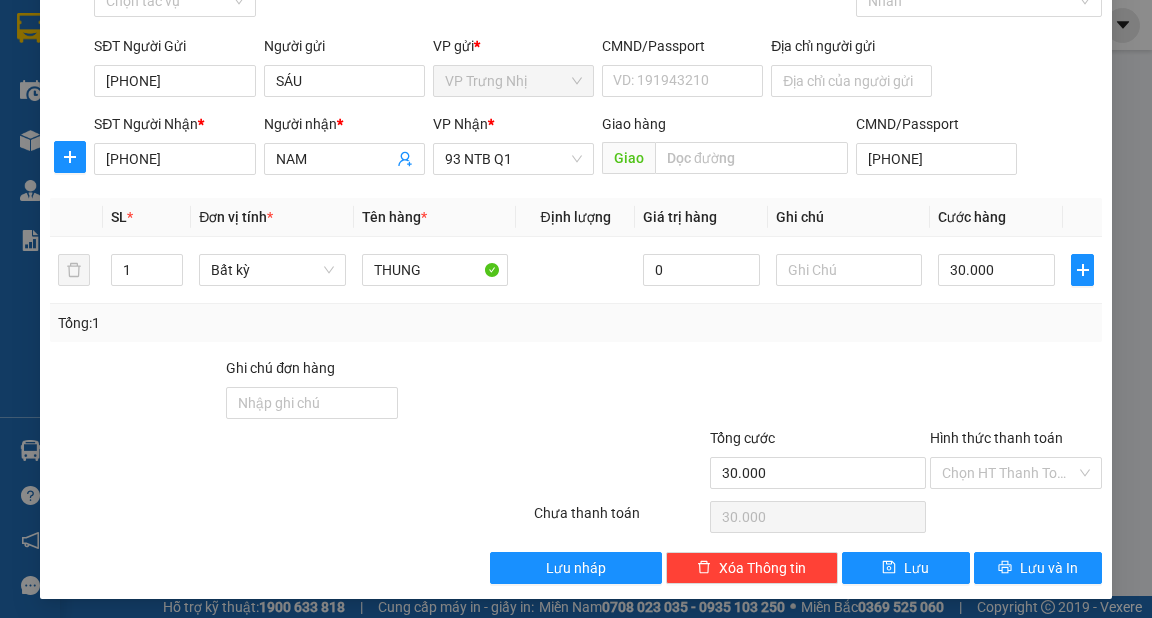 scroll, scrollTop: 120, scrollLeft: 0, axis: vertical 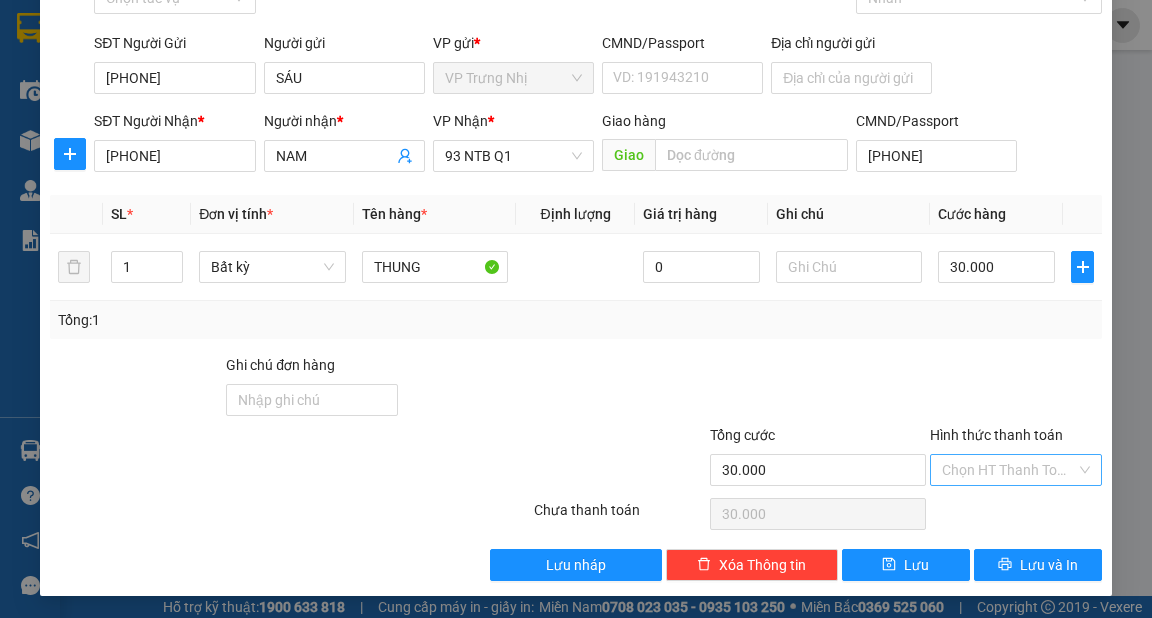 click on "Hình thức thanh toán" at bounding box center [1009, 470] 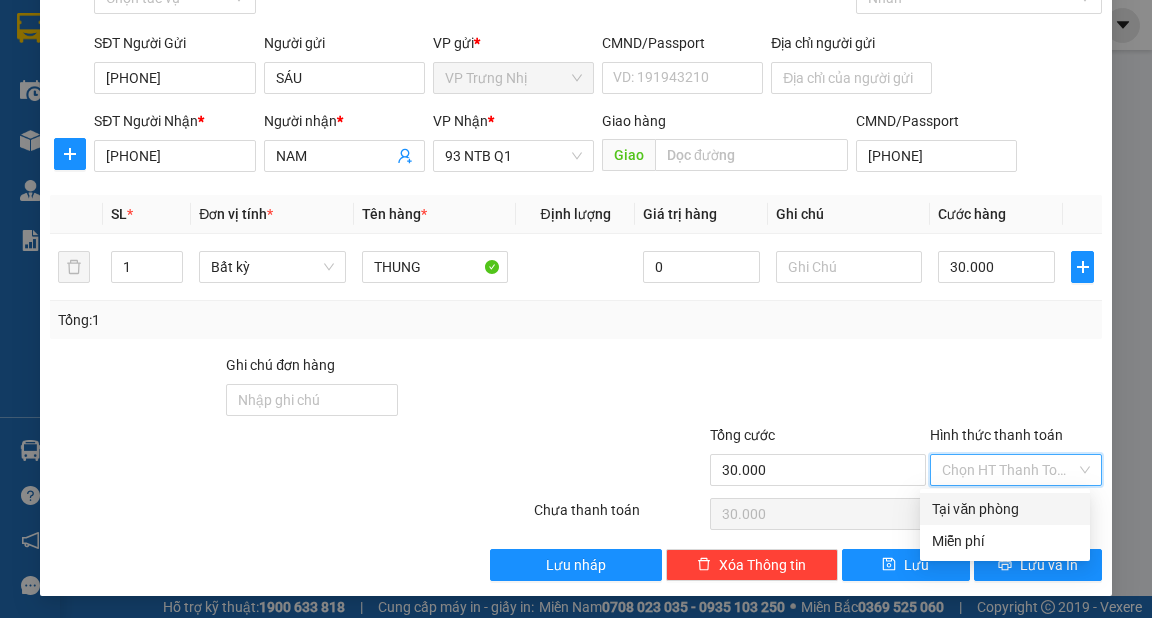 click on "Tại văn phòng" at bounding box center (1005, 509) 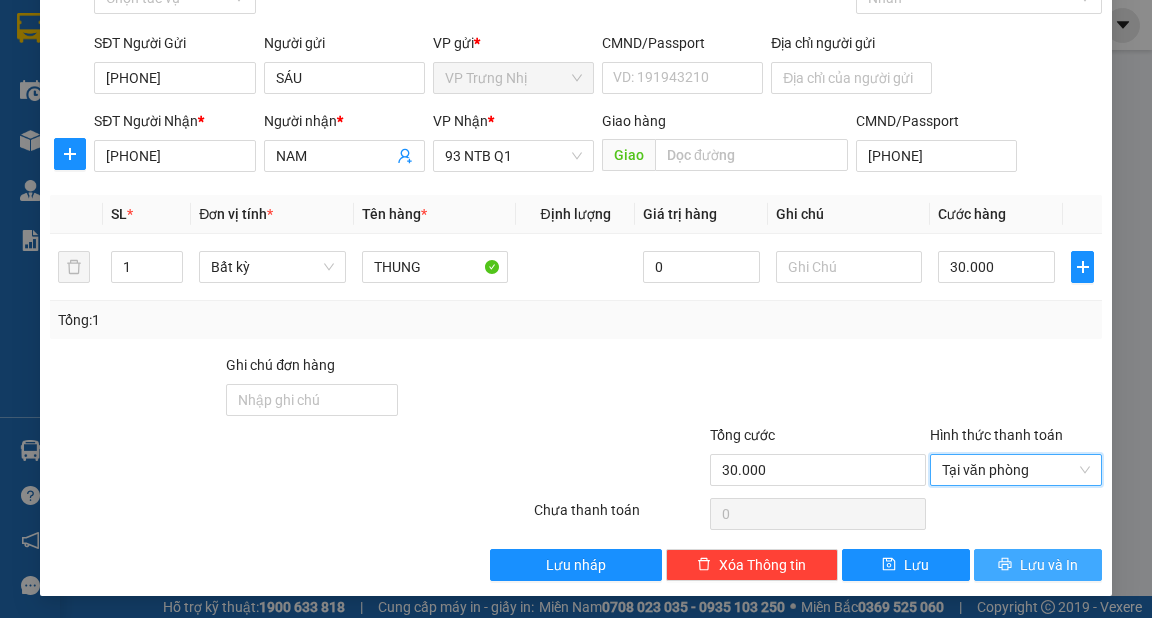 click on "Lưu và In" at bounding box center [1049, 565] 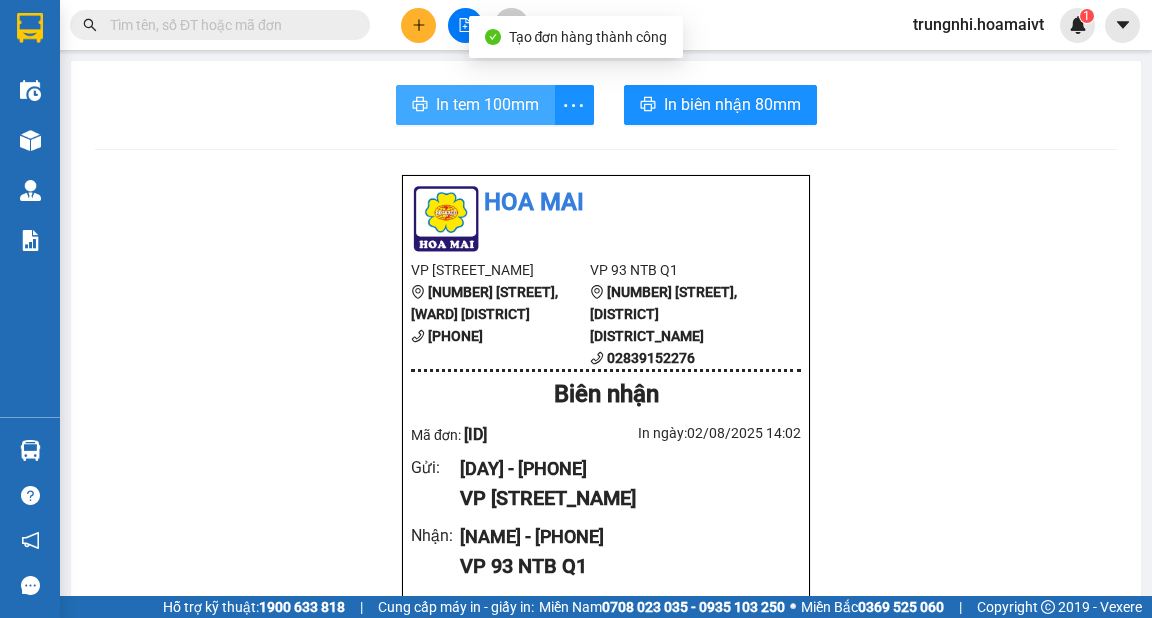 click on "In tem 100mm" at bounding box center [487, 104] 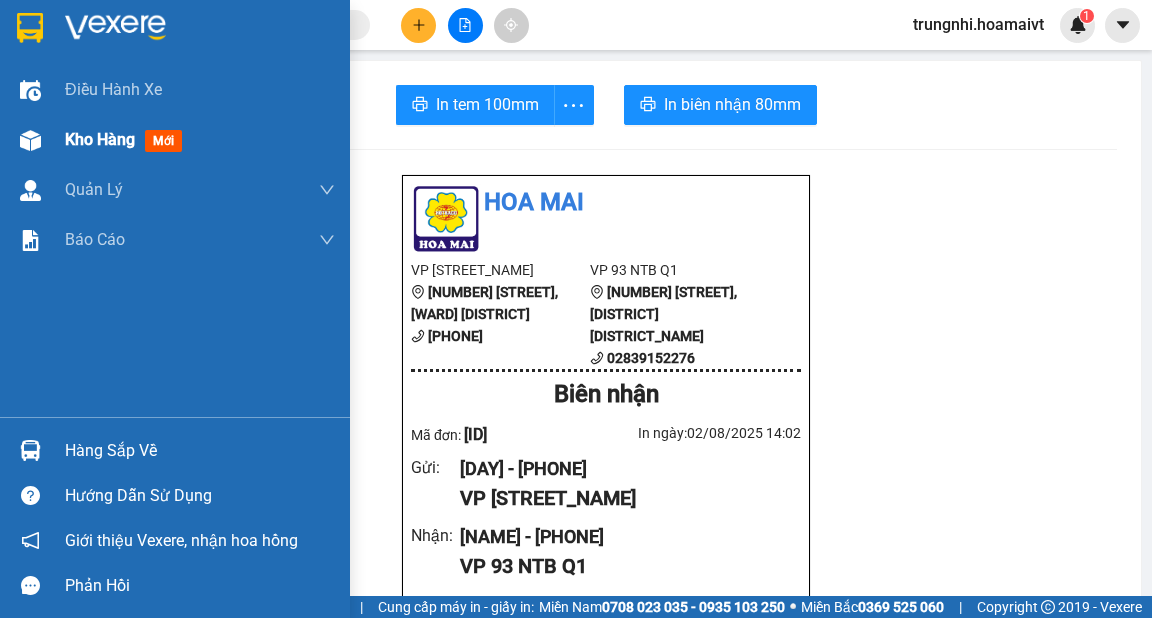 click on "Kho hàng" at bounding box center (100, 139) 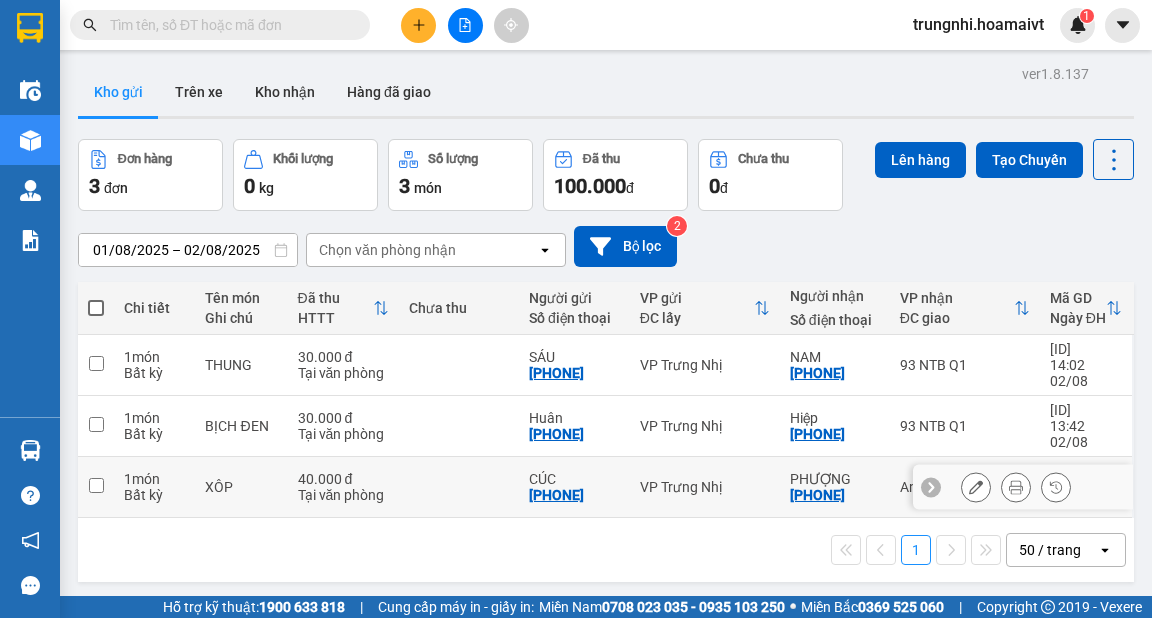 click at bounding box center [96, 485] 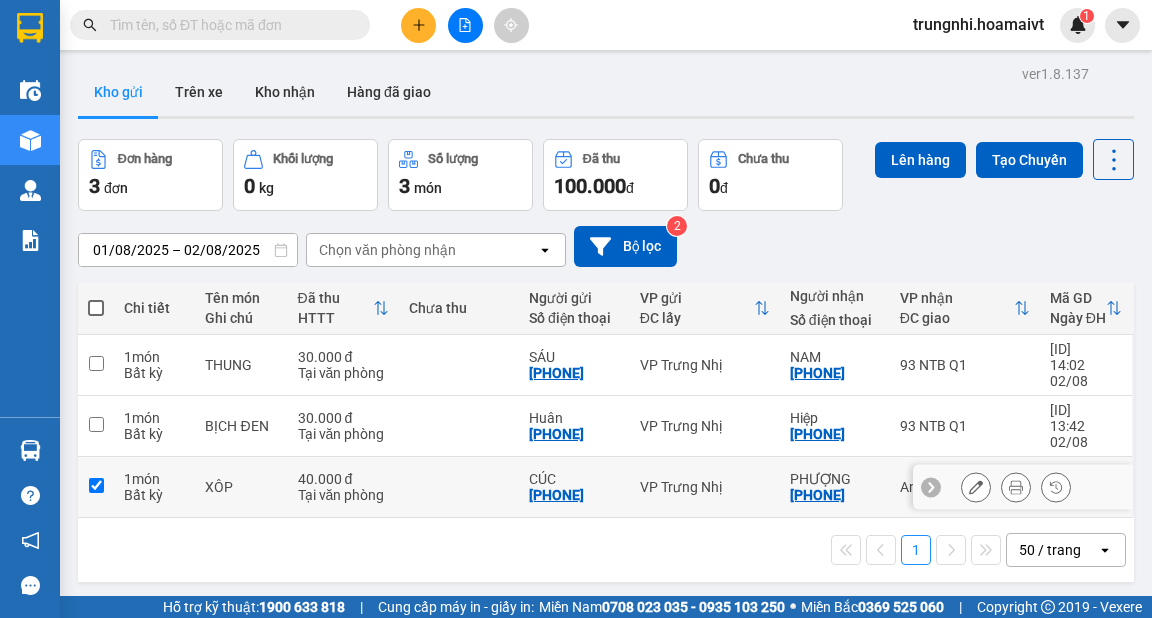 checkbox on "true" 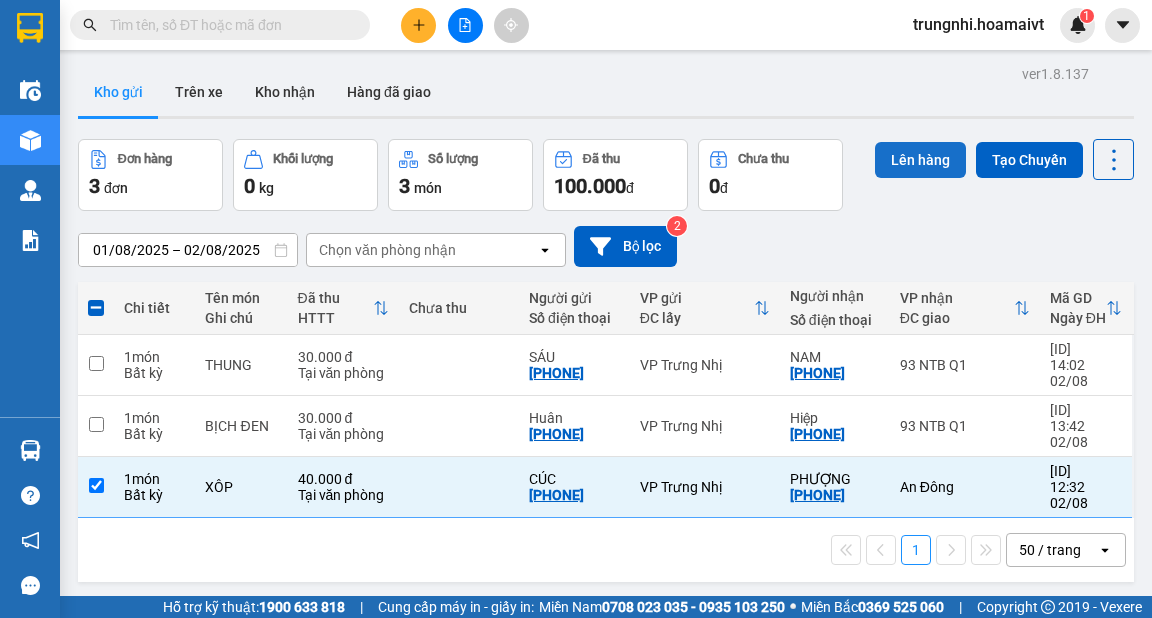 click on "Lên hàng" at bounding box center [920, 160] 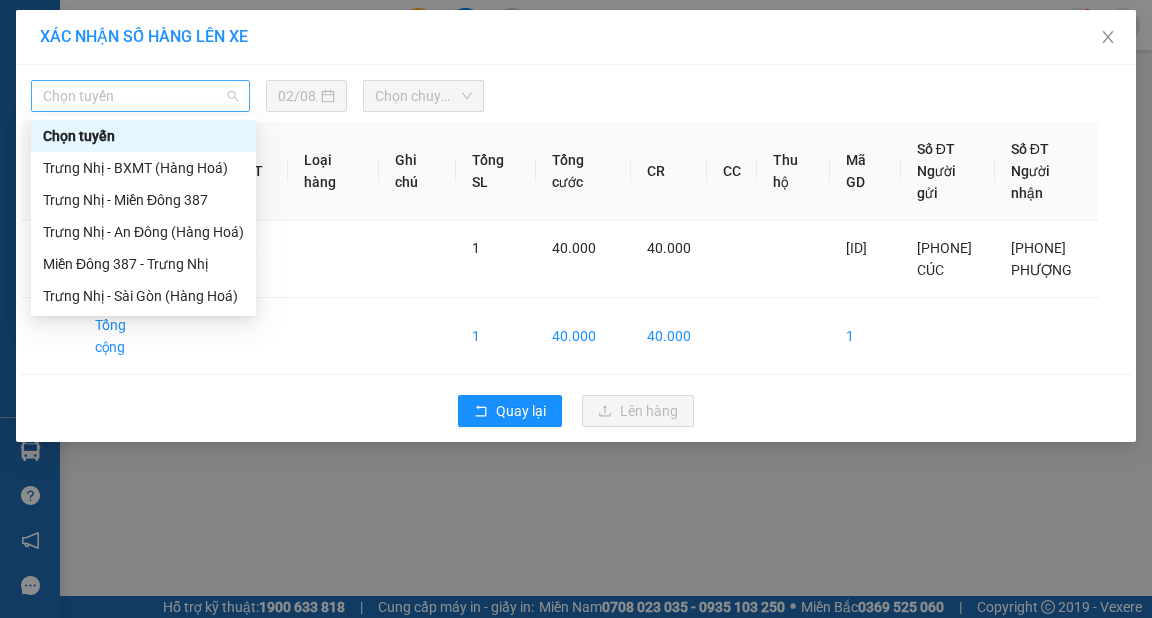 click on "Chọn tuyến" at bounding box center [140, 96] 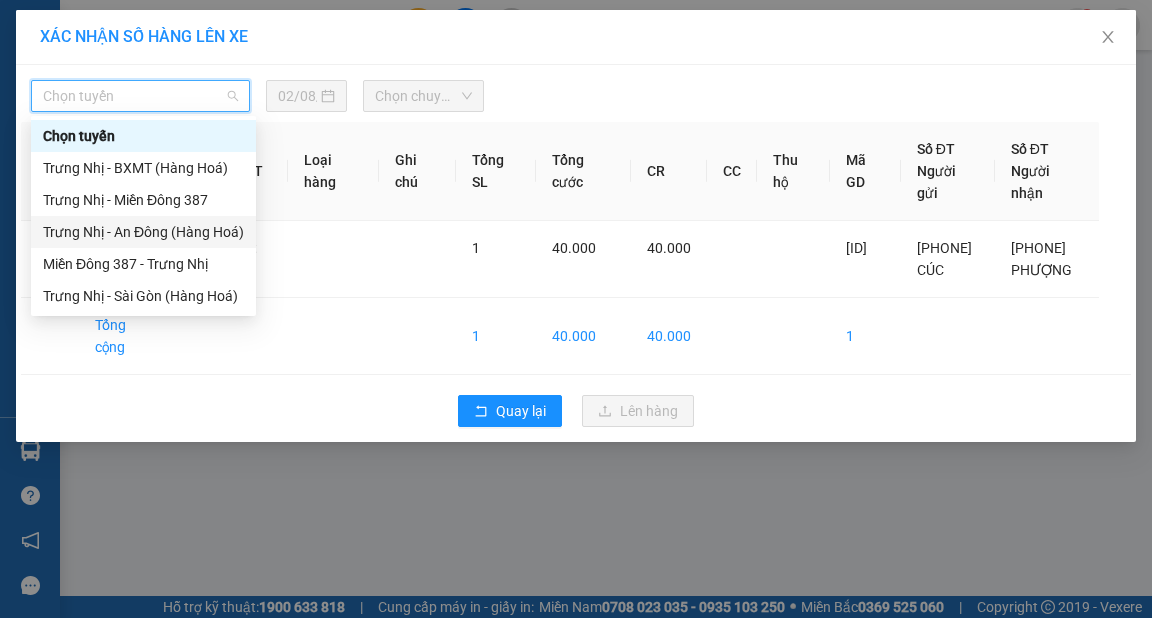 click on "Trưng Nhị - An Đông (Hàng Hoá)" at bounding box center (143, 232) 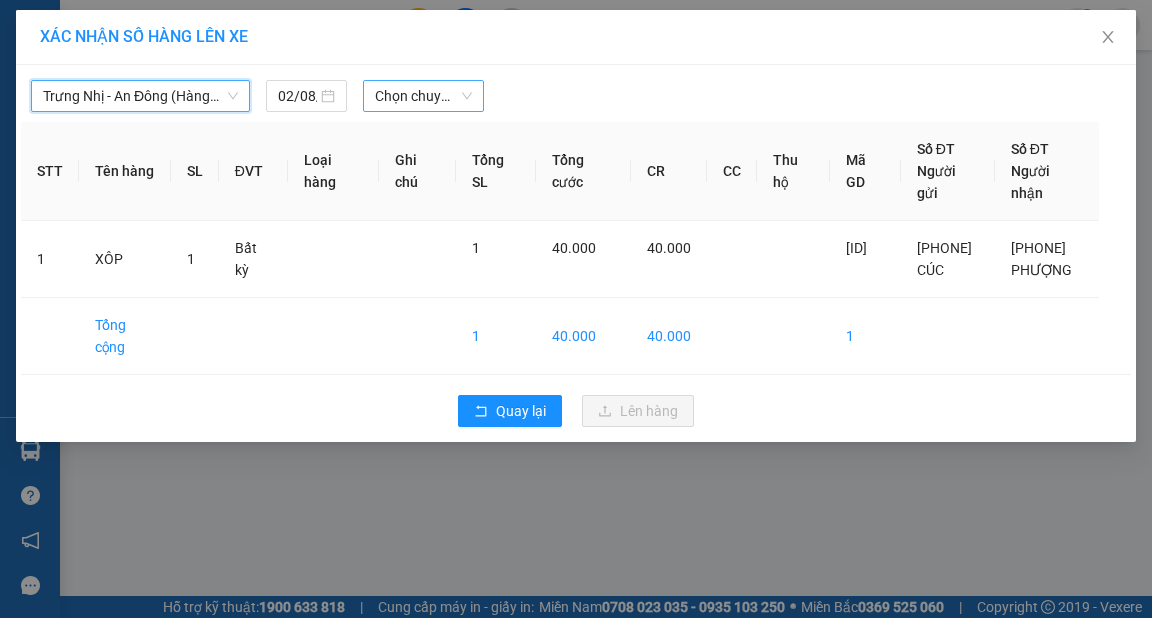 click on "Chọn chuyến" at bounding box center (423, 96) 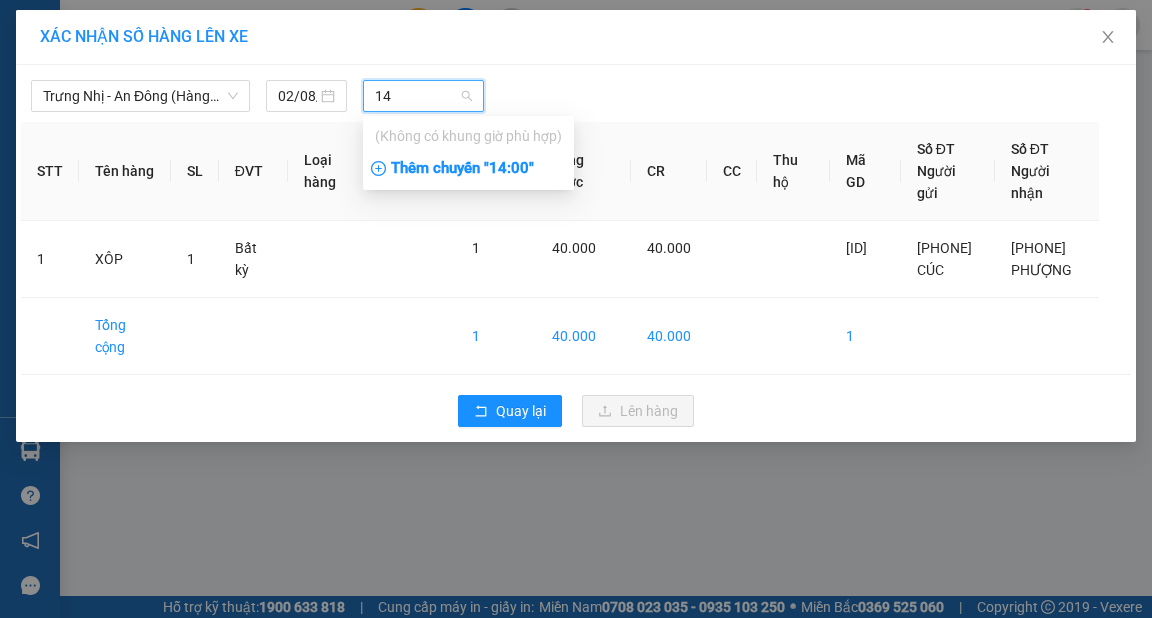 type on "14" 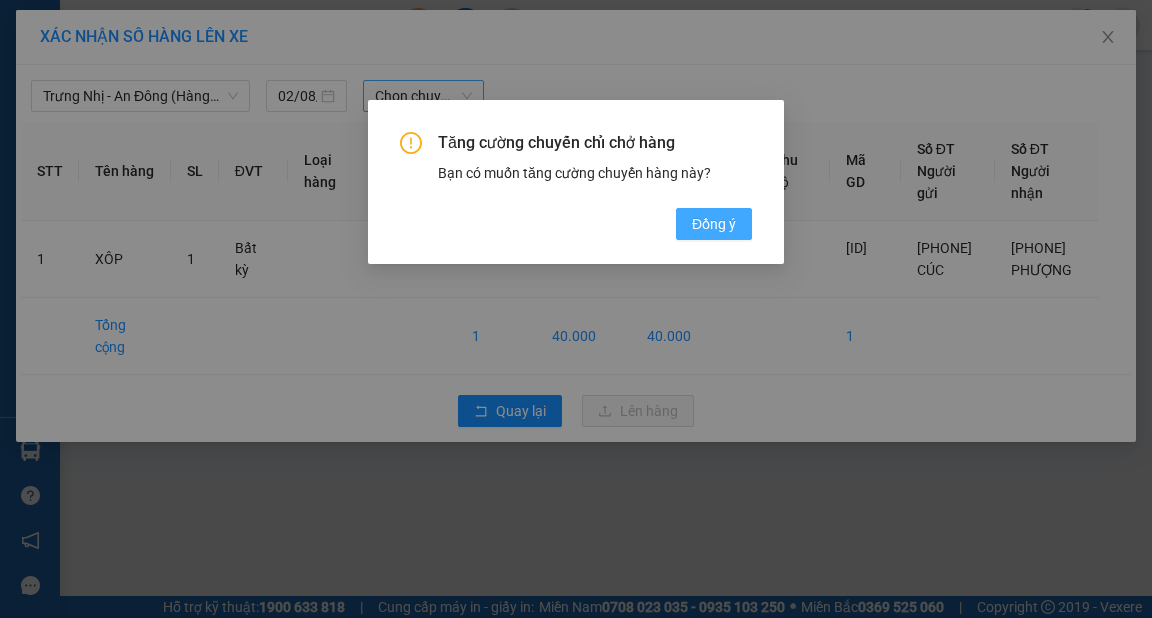 click on "Đồng ý" at bounding box center (714, 224) 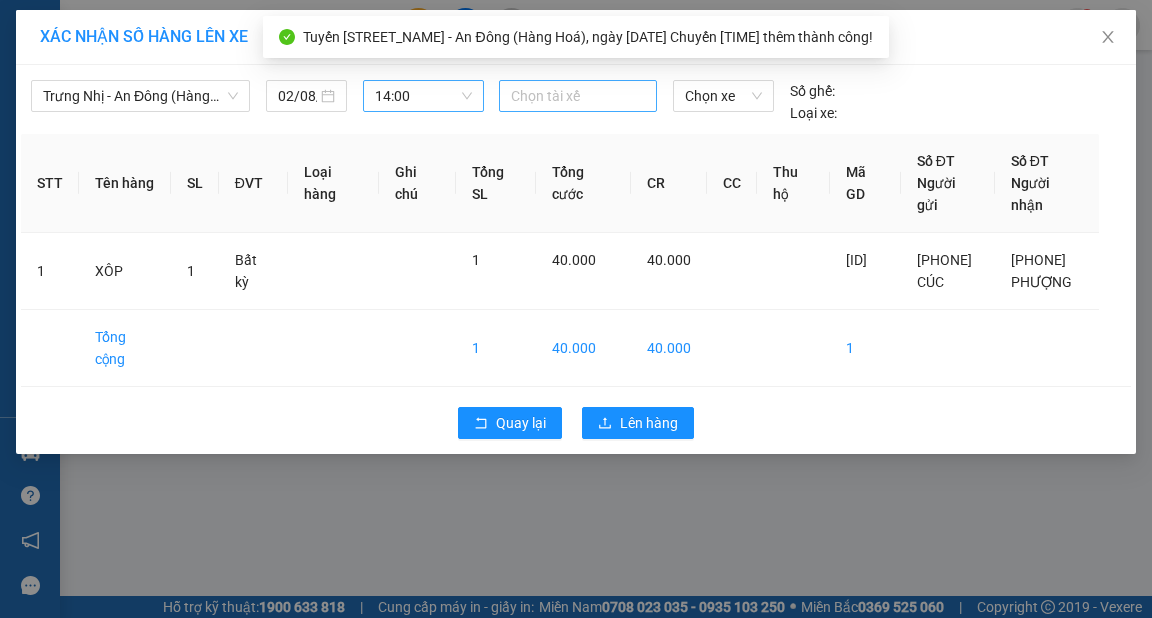 click at bounding box center (578, 96) 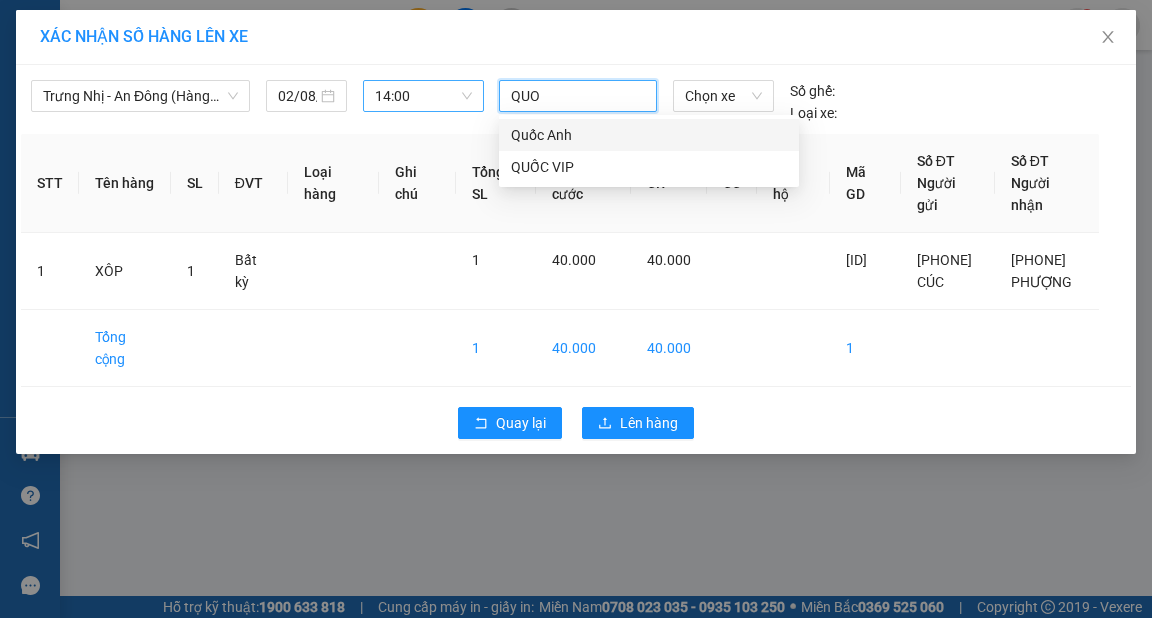 type on "QUOC" 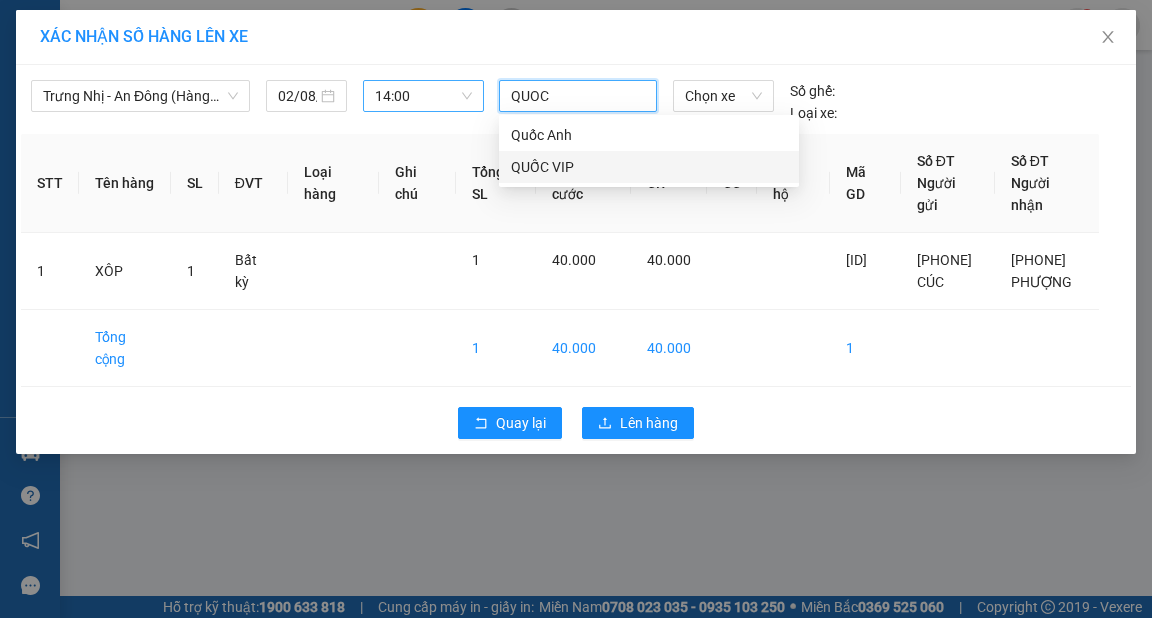 click on "QUỐC VIP" at bounding box center [649, 167] 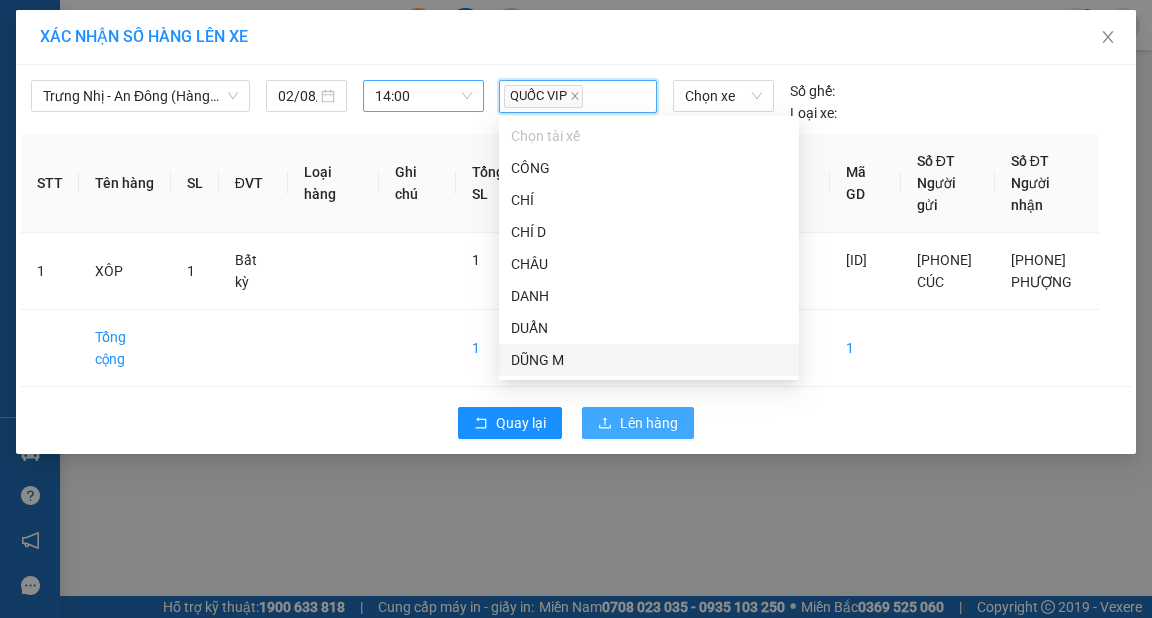 click on "Lên hàng" at bounding box center [649, 423] 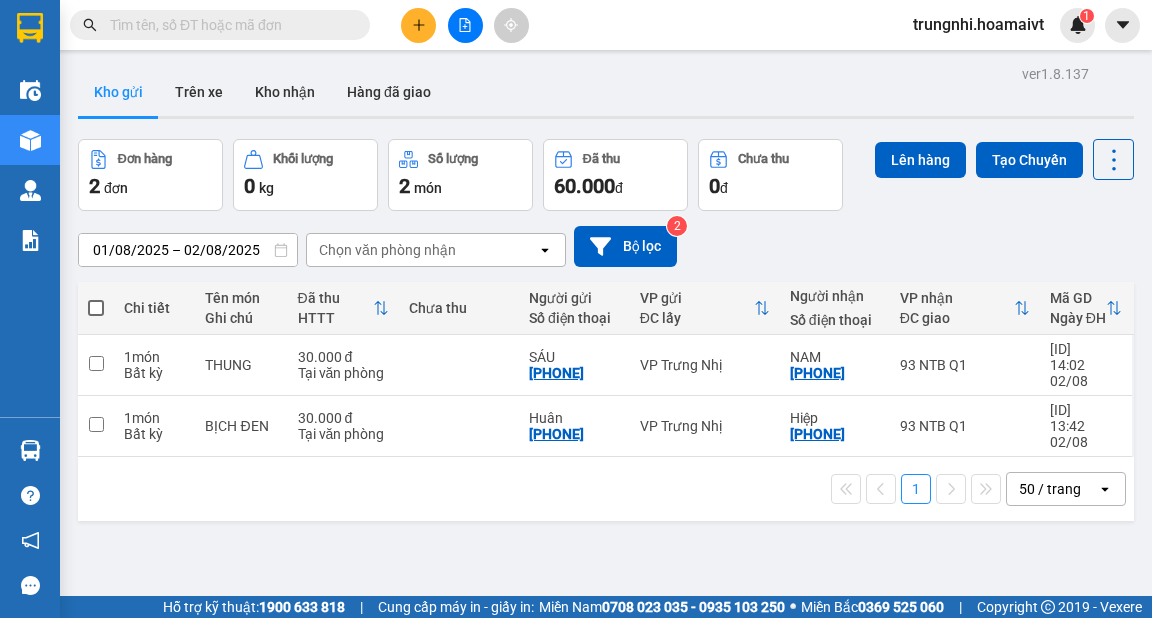 click at bounding box center [96, 308] 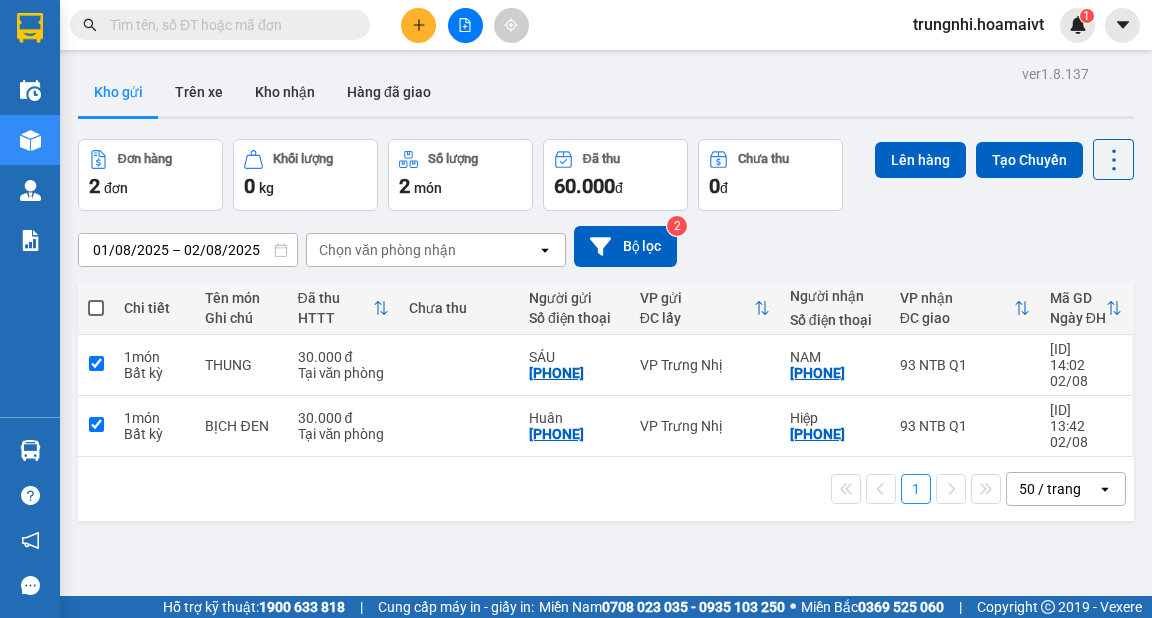 checkbox on "true" 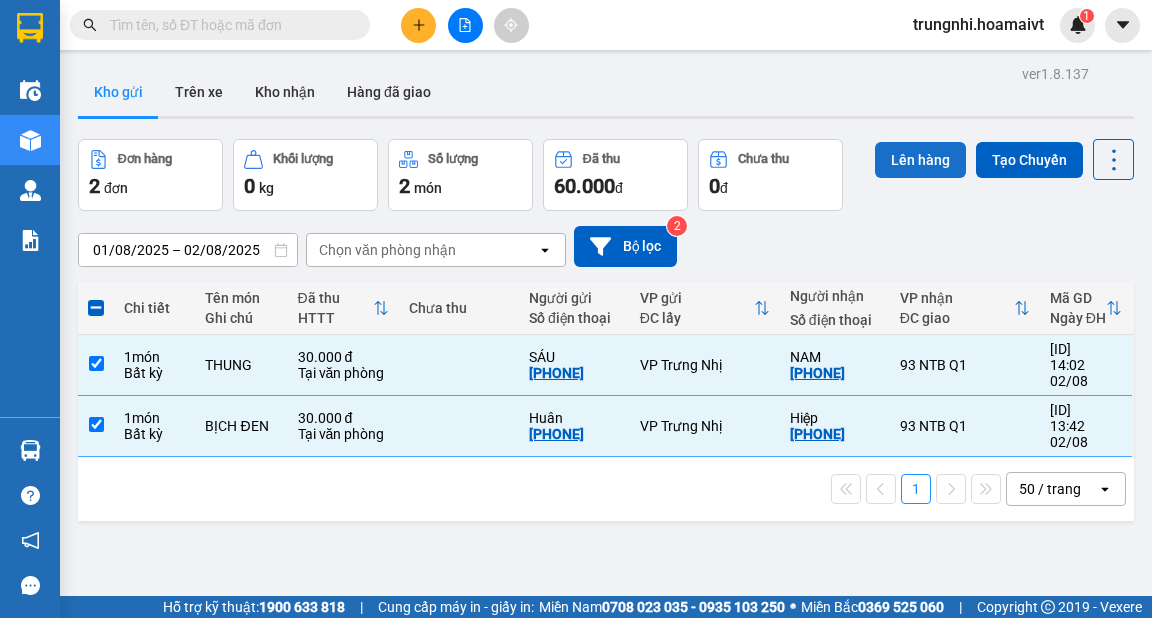 click on "Lên hàng" at bounding box center (920, 160) 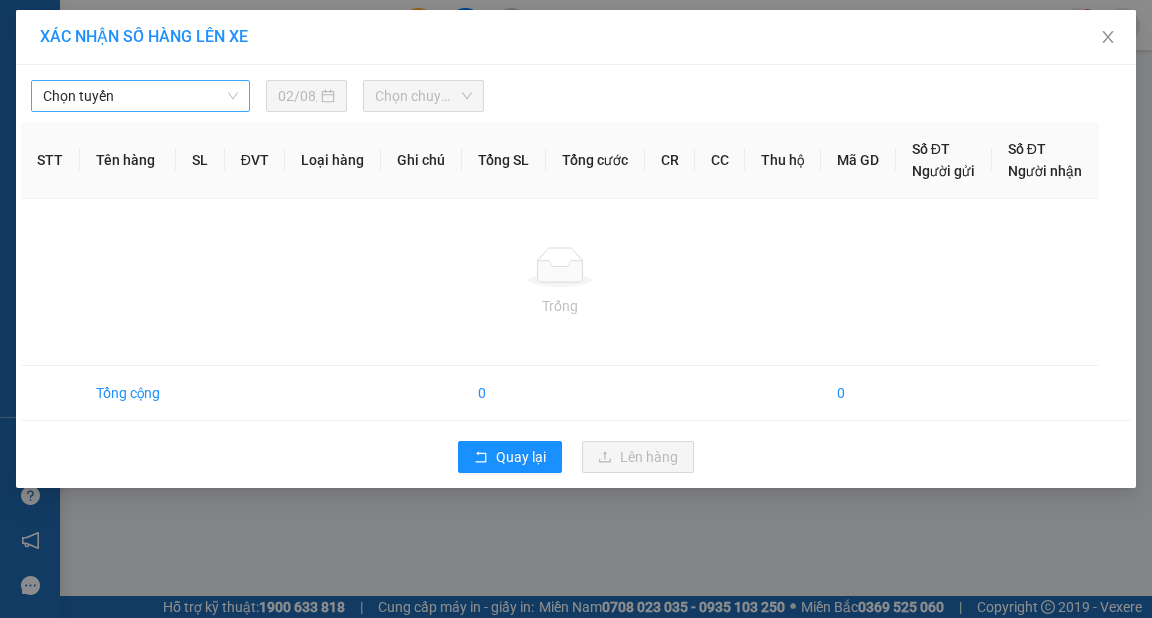 click on "Chọn tuyến" at bounding box center (140, 96) 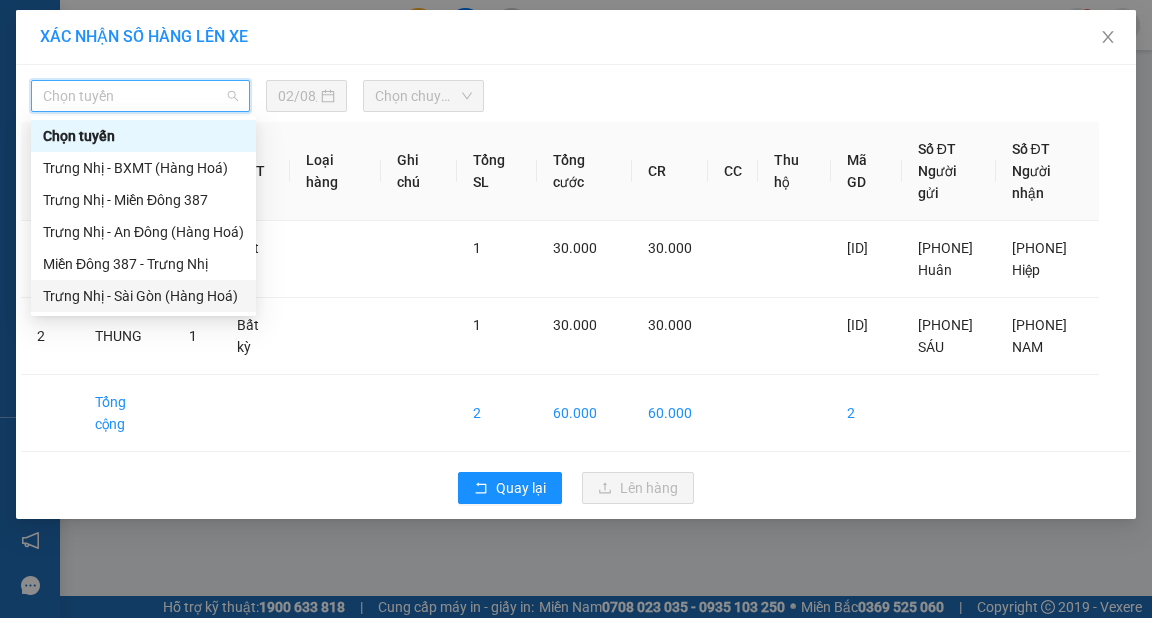 click on "Trưng Nhị - Sài Gòn (Hàng Hoá)" at bounding box center [143, 296] 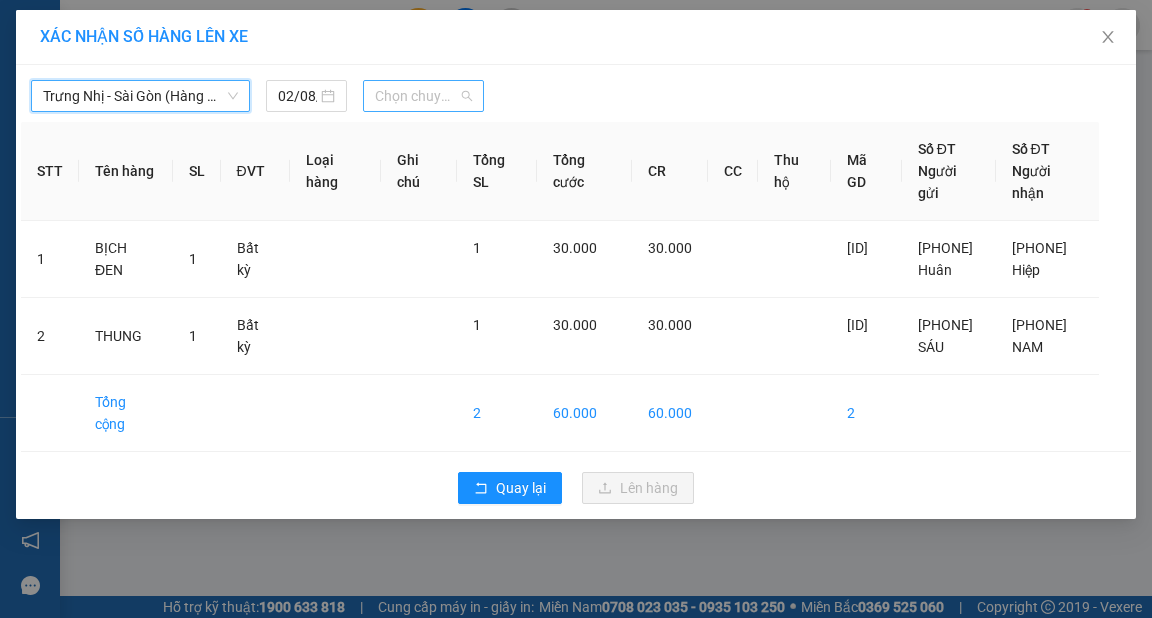 click on "Chọn chuyến" at bounding box center [423, 96] 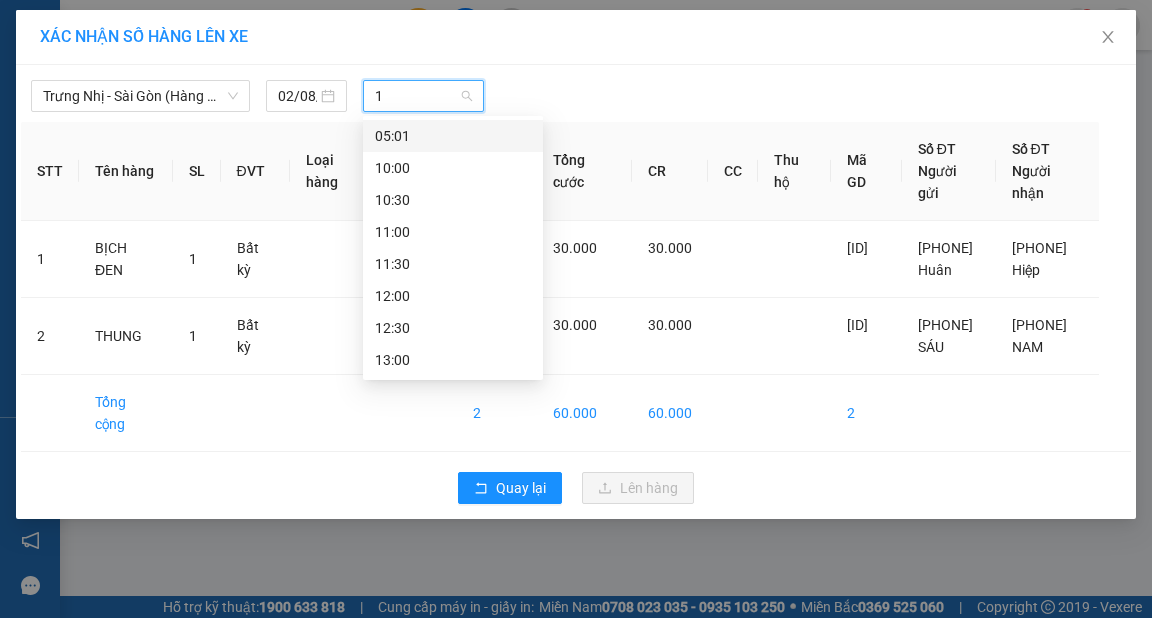 type on "15" 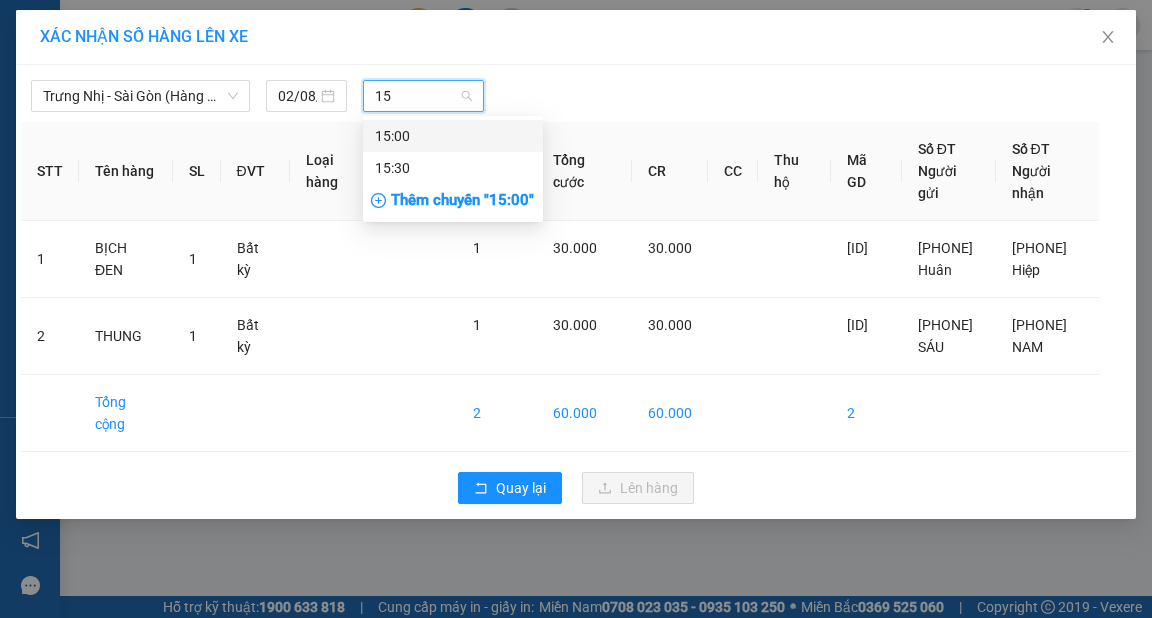 click on "15:00" at bounding box center [453, 136] 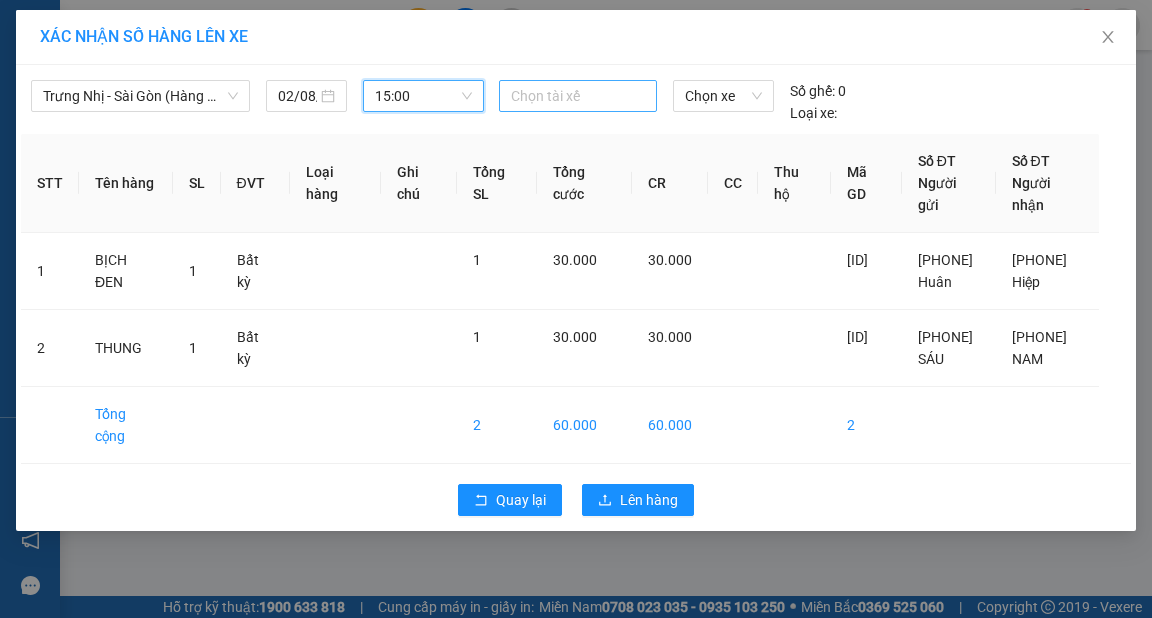 click at bounding box center [578, 96] 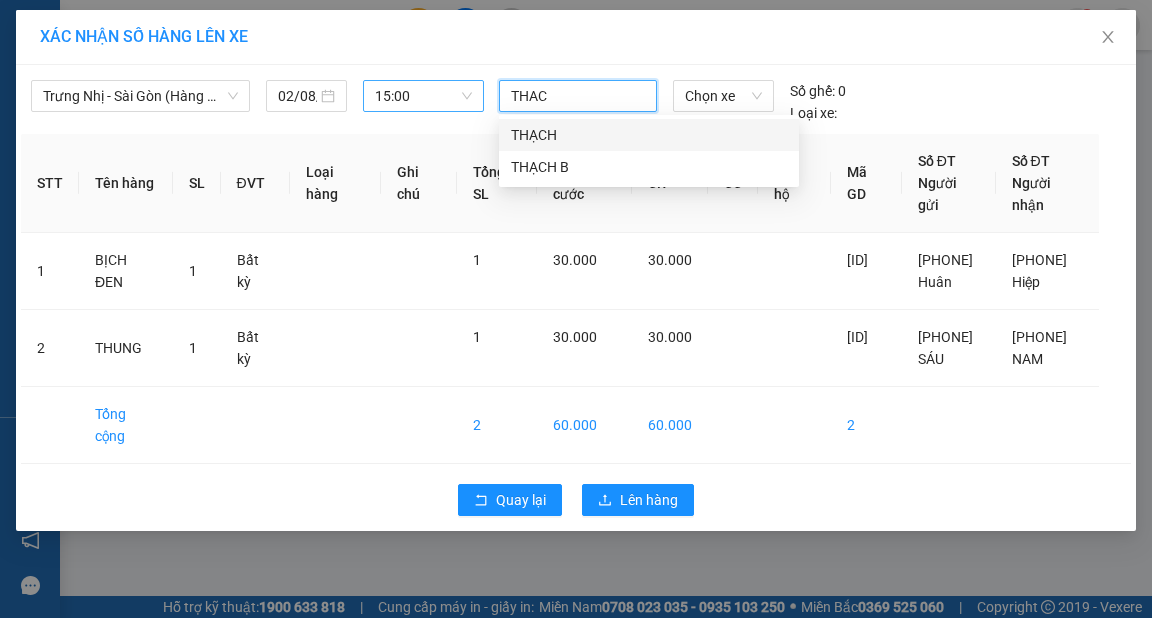 type on "THACH" 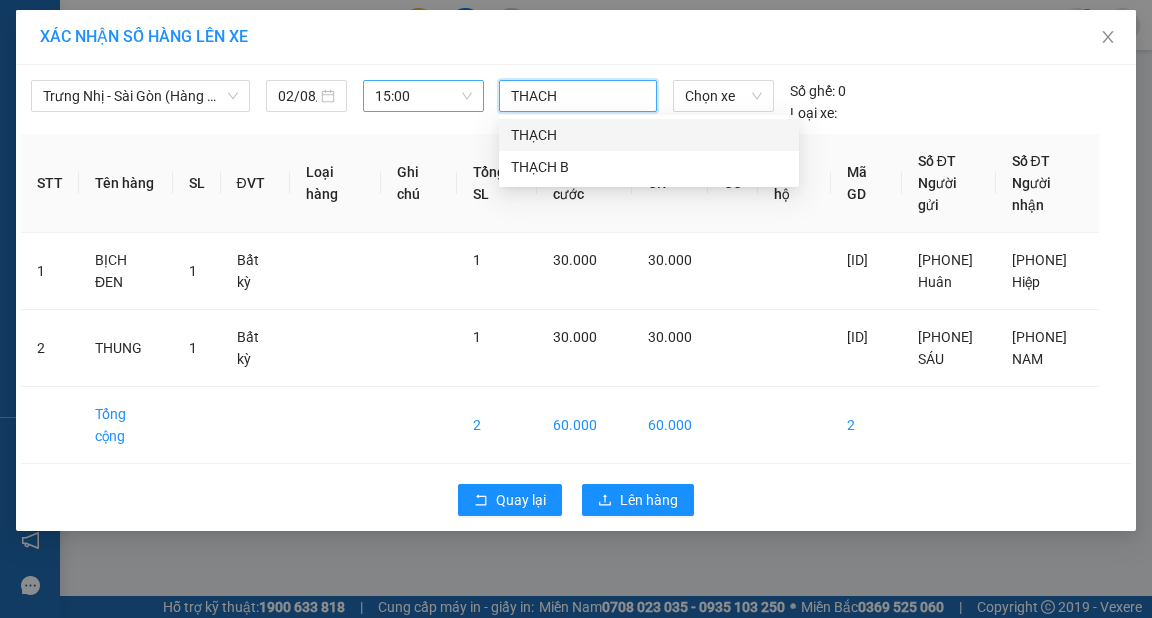 click on "THẠCH" at bounding box center [649, 135] 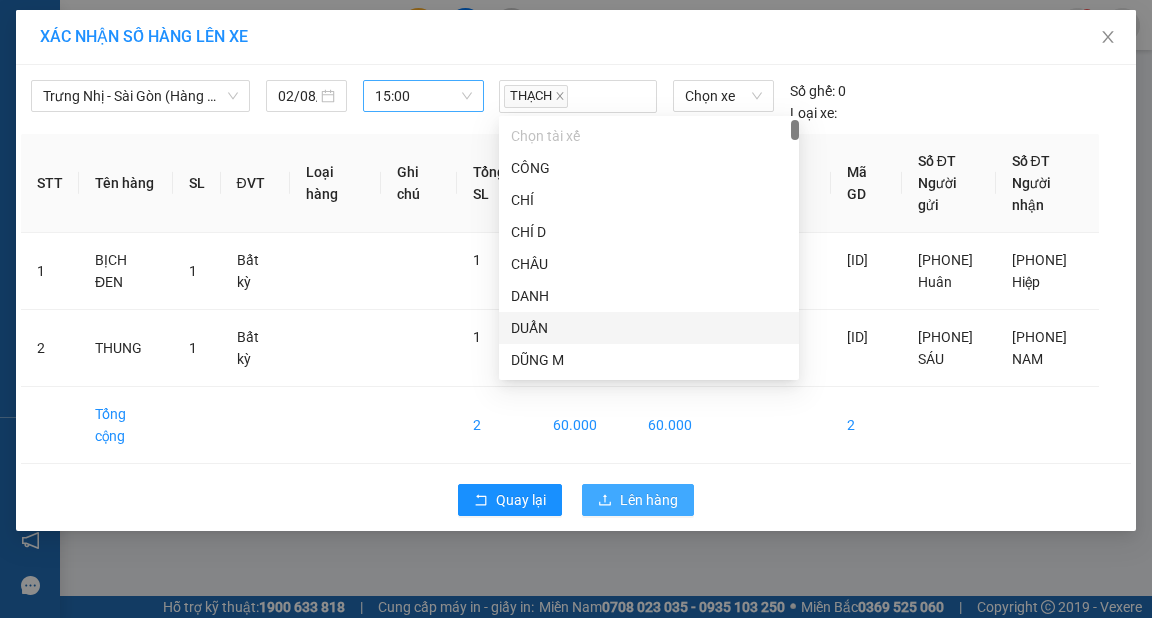 click on "Lên hàng" at bounding box center [649, 500] 